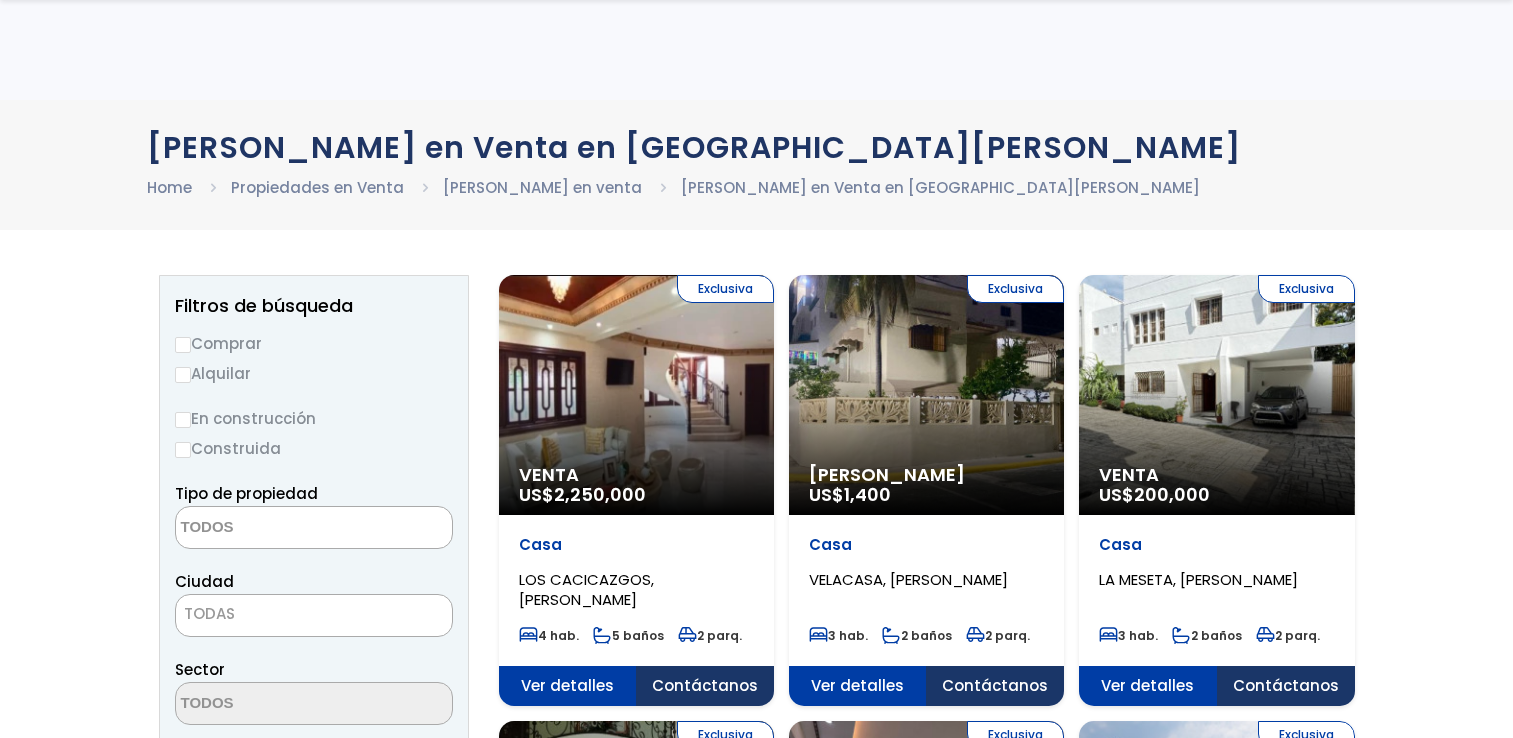 select 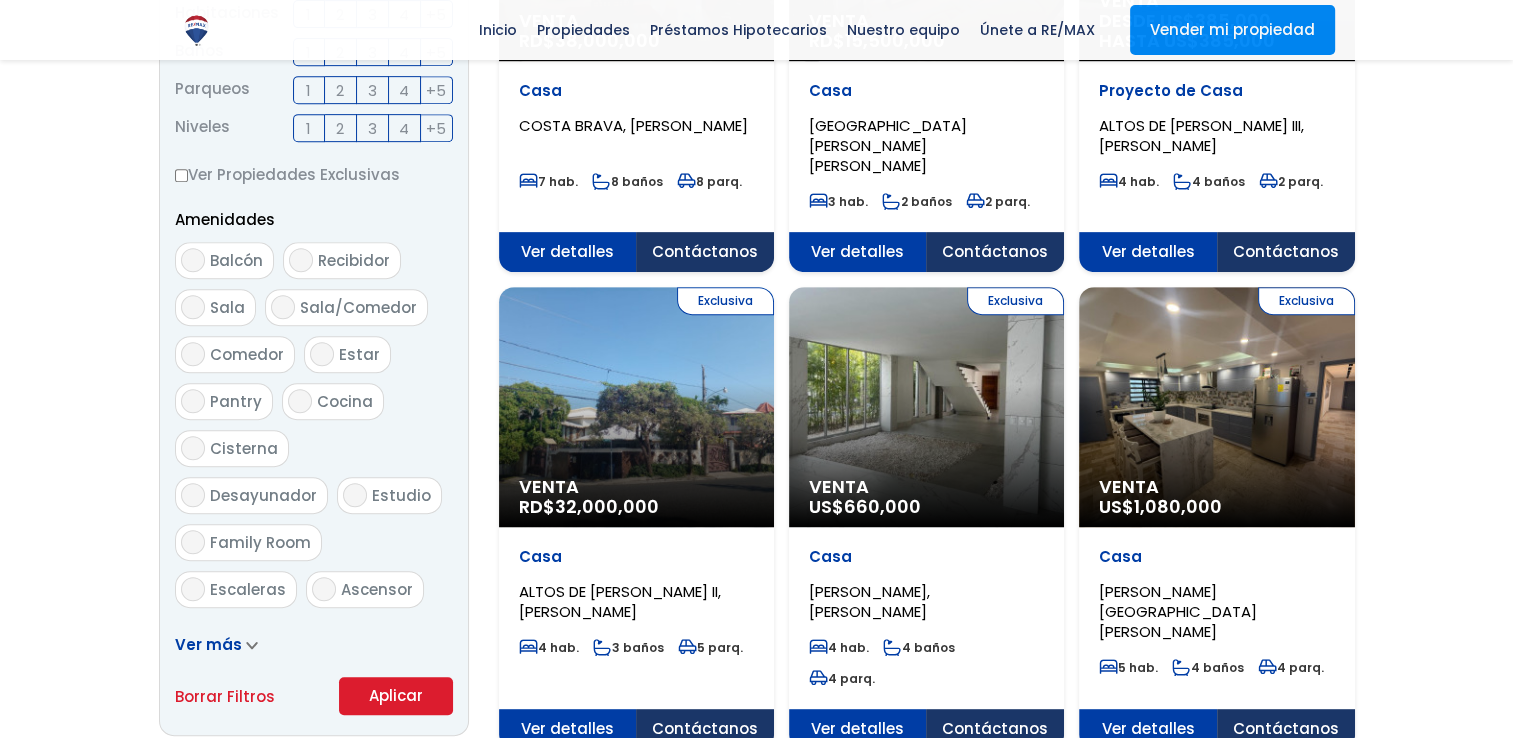 scroll, scrollTop: 911, scrollLeft: 0, axis: vertical 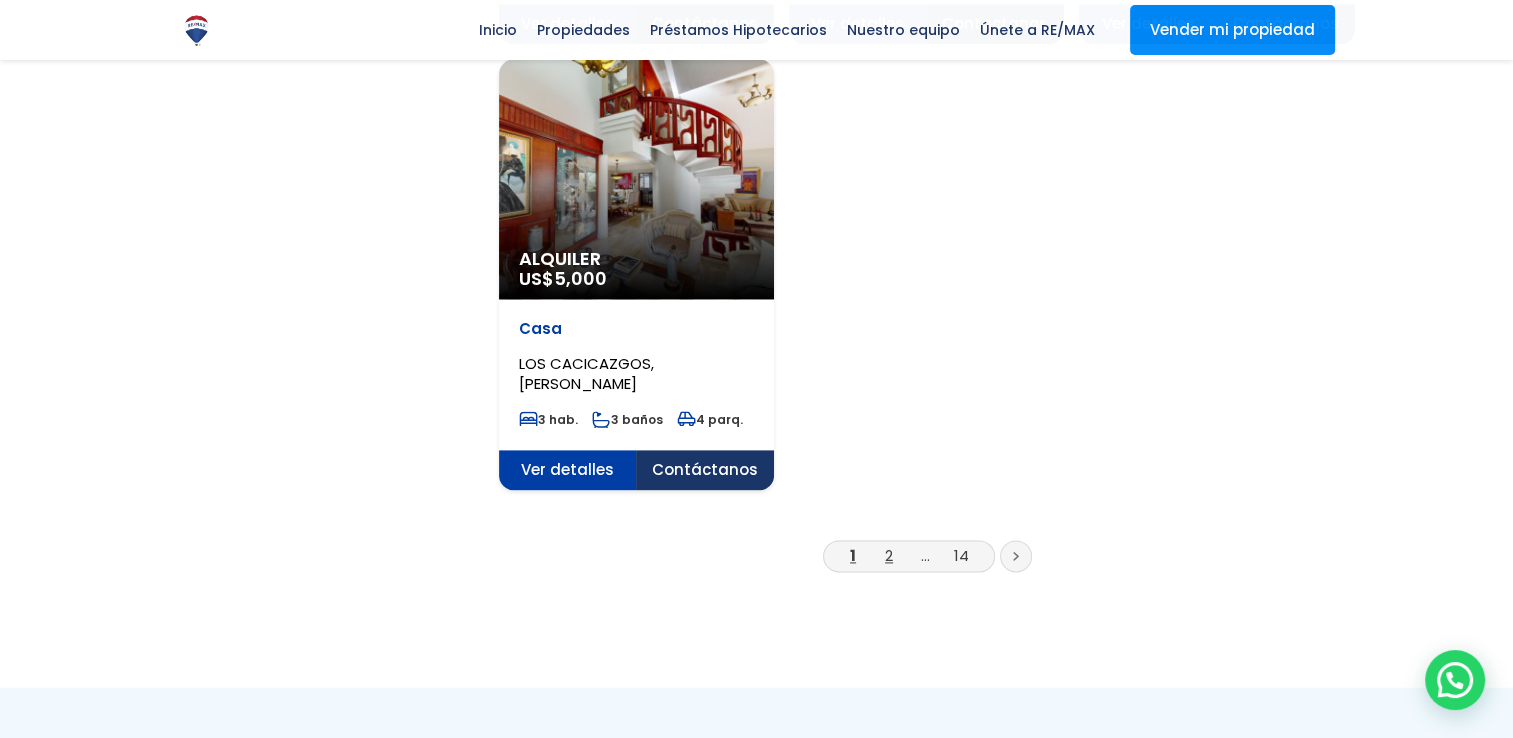 click on "2" at bounding box center (889, 555) 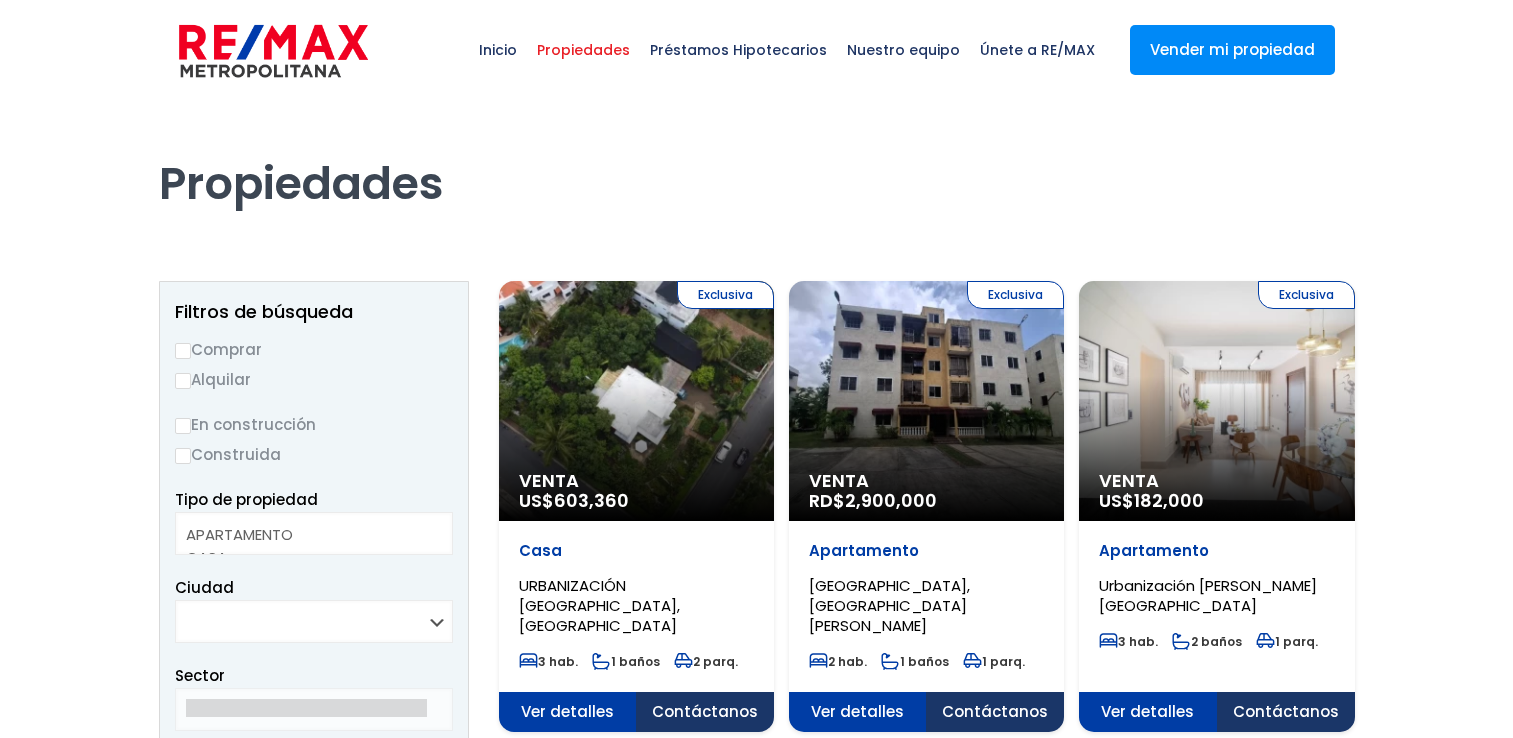 select 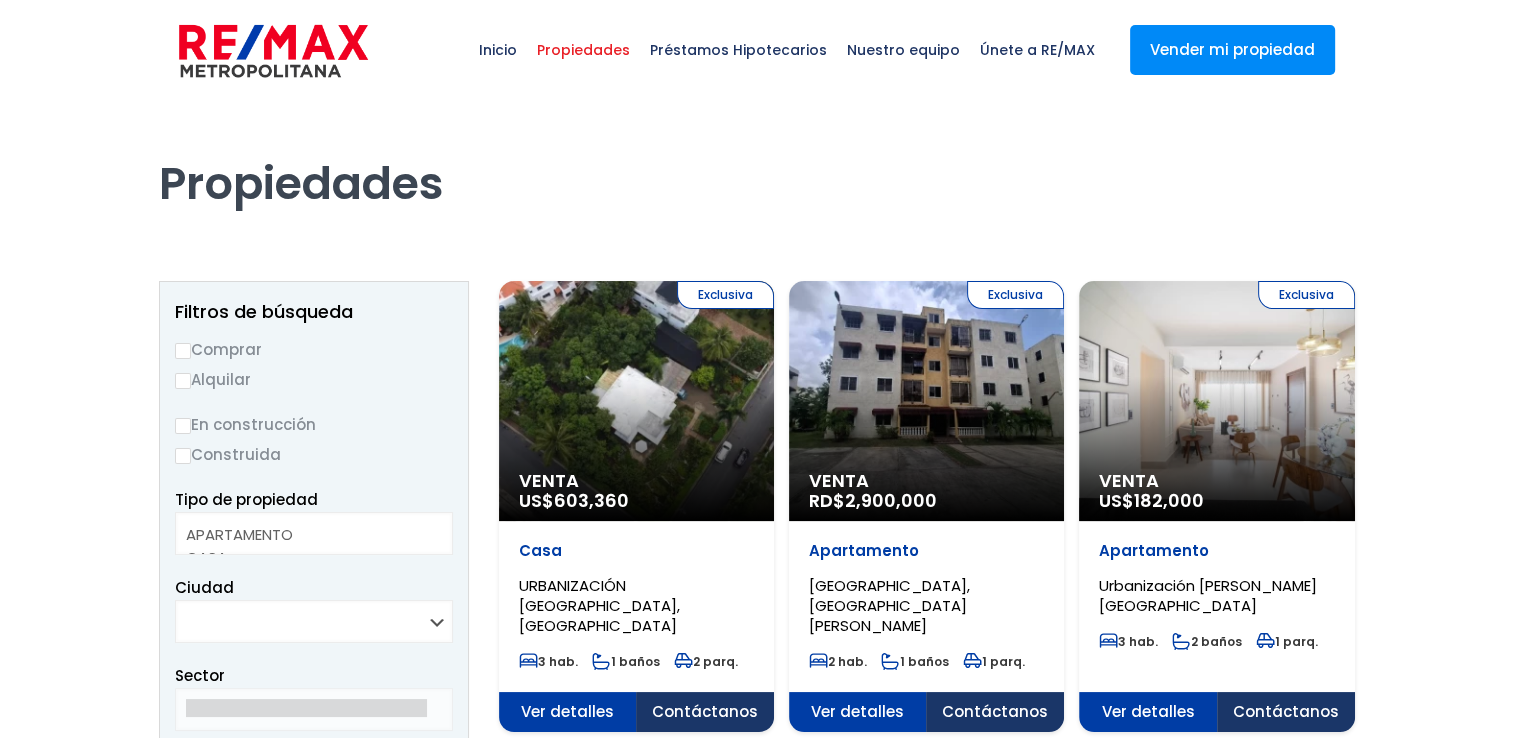 scroll, scrollTop: 0, scrollLeft: 0, axis: both 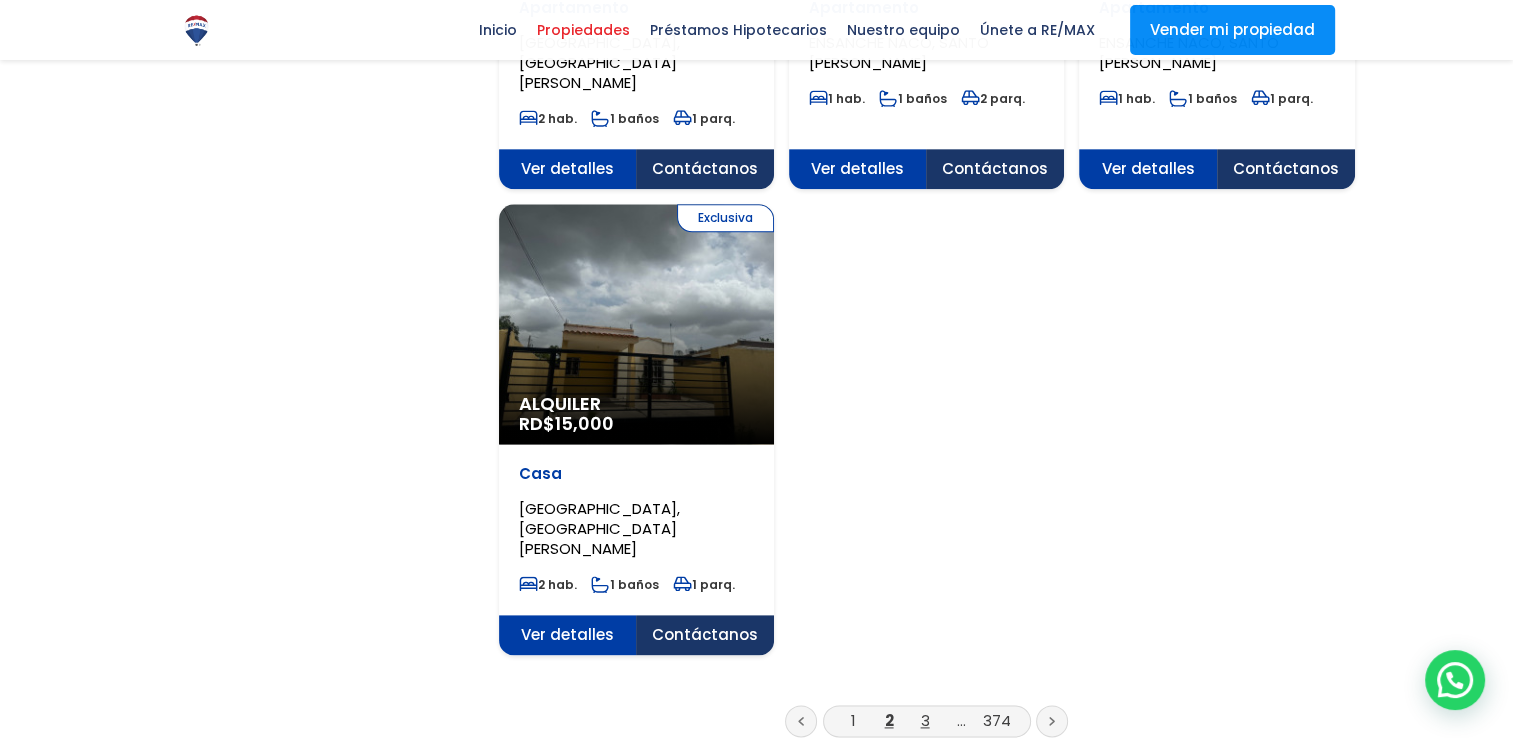 click on "3" at bounding box center (925, 720) 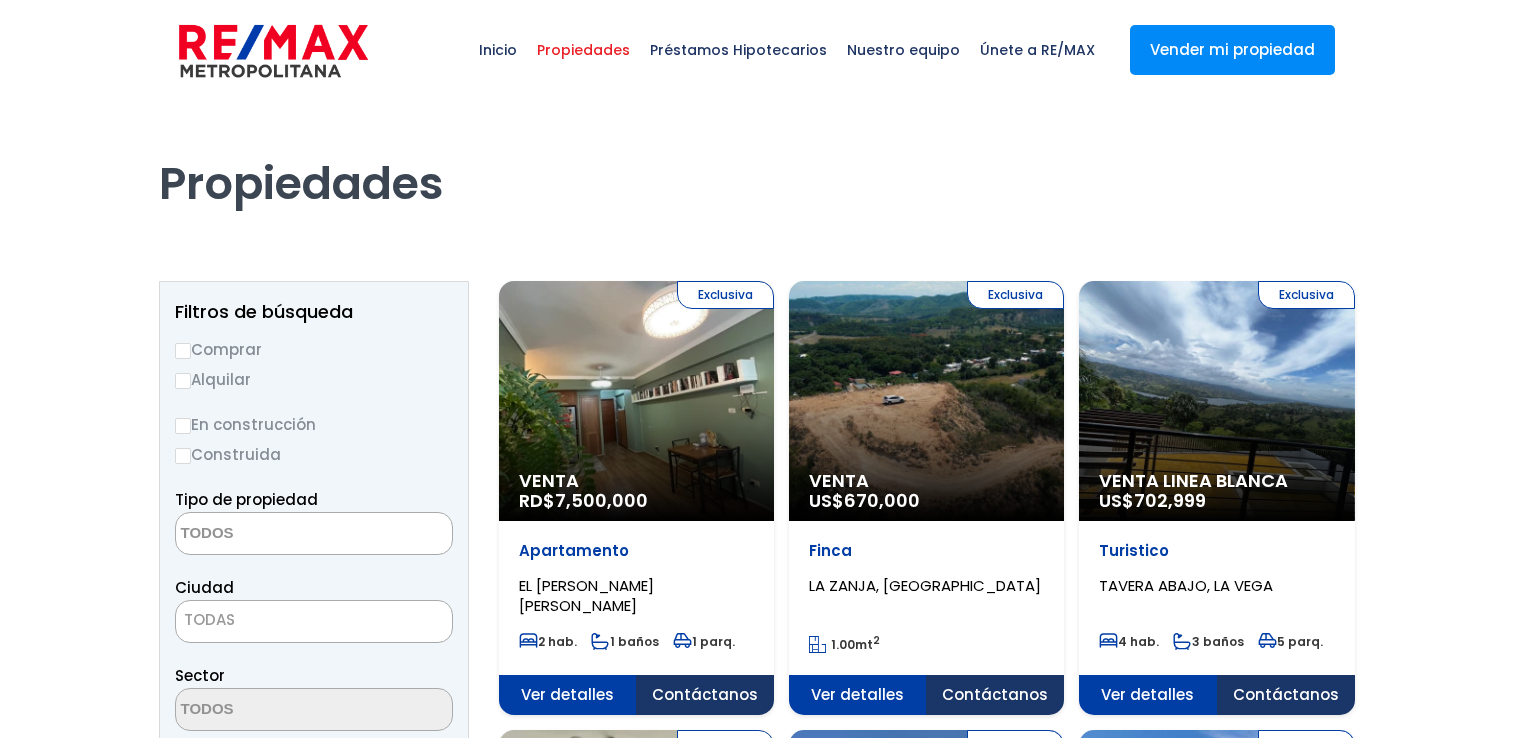 select 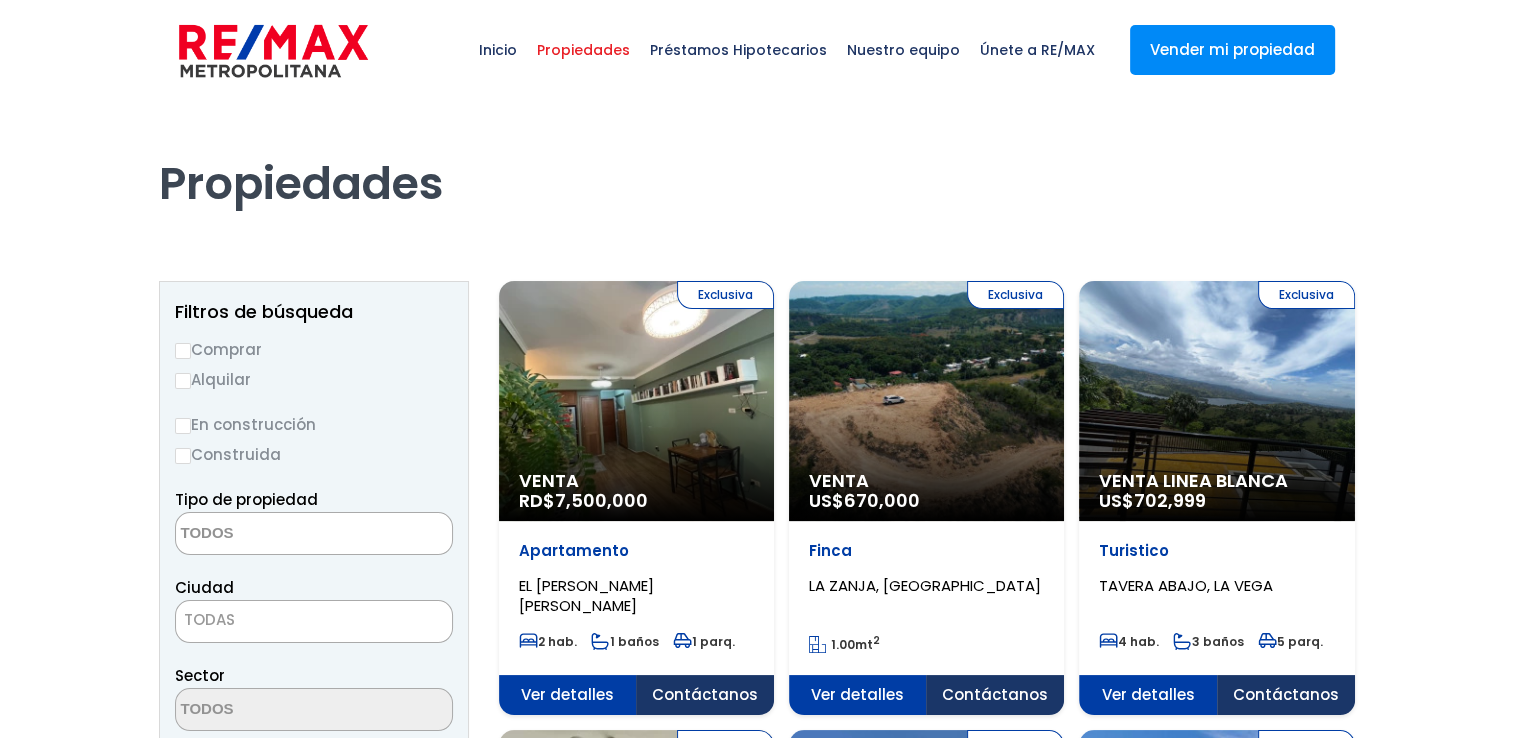 scroll, scrollTop: 0, scrollLeft: 0, axis: both 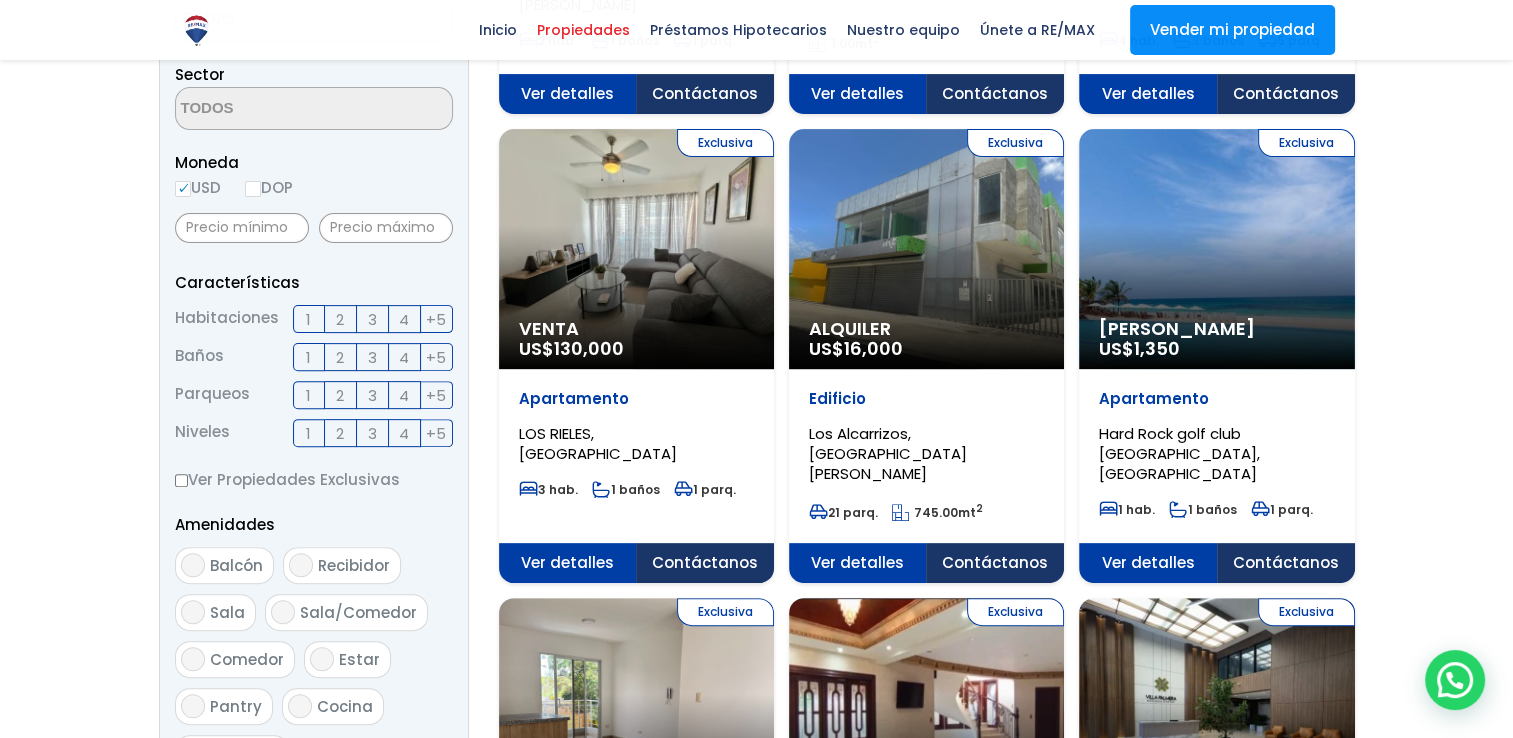 drag, startPoint x: 886, startPoint y: 553, endPoint x: 736, endPoint y: 454, distance: 179.7248 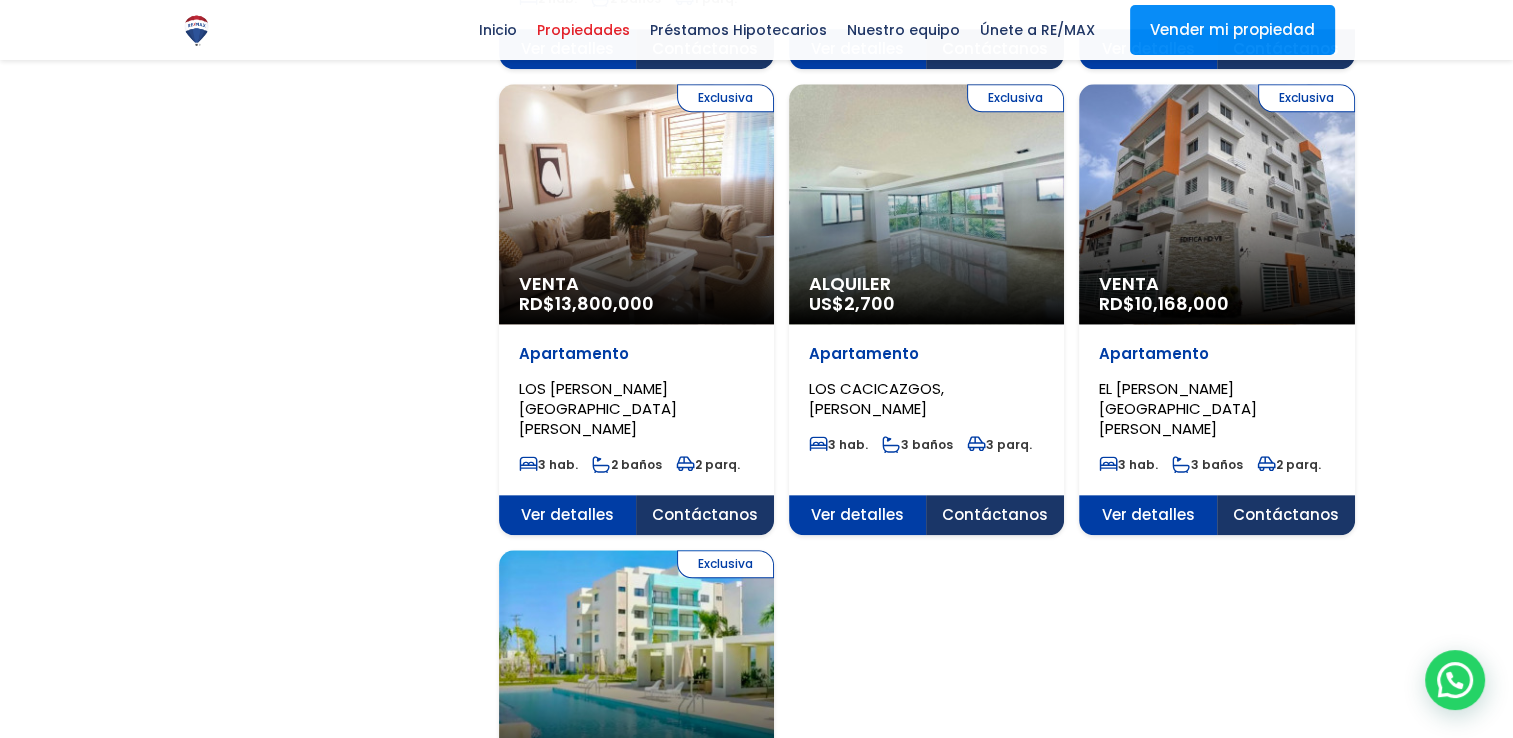scroll, scrollTop: 1800, scrollLeft: 0, axis: vertical 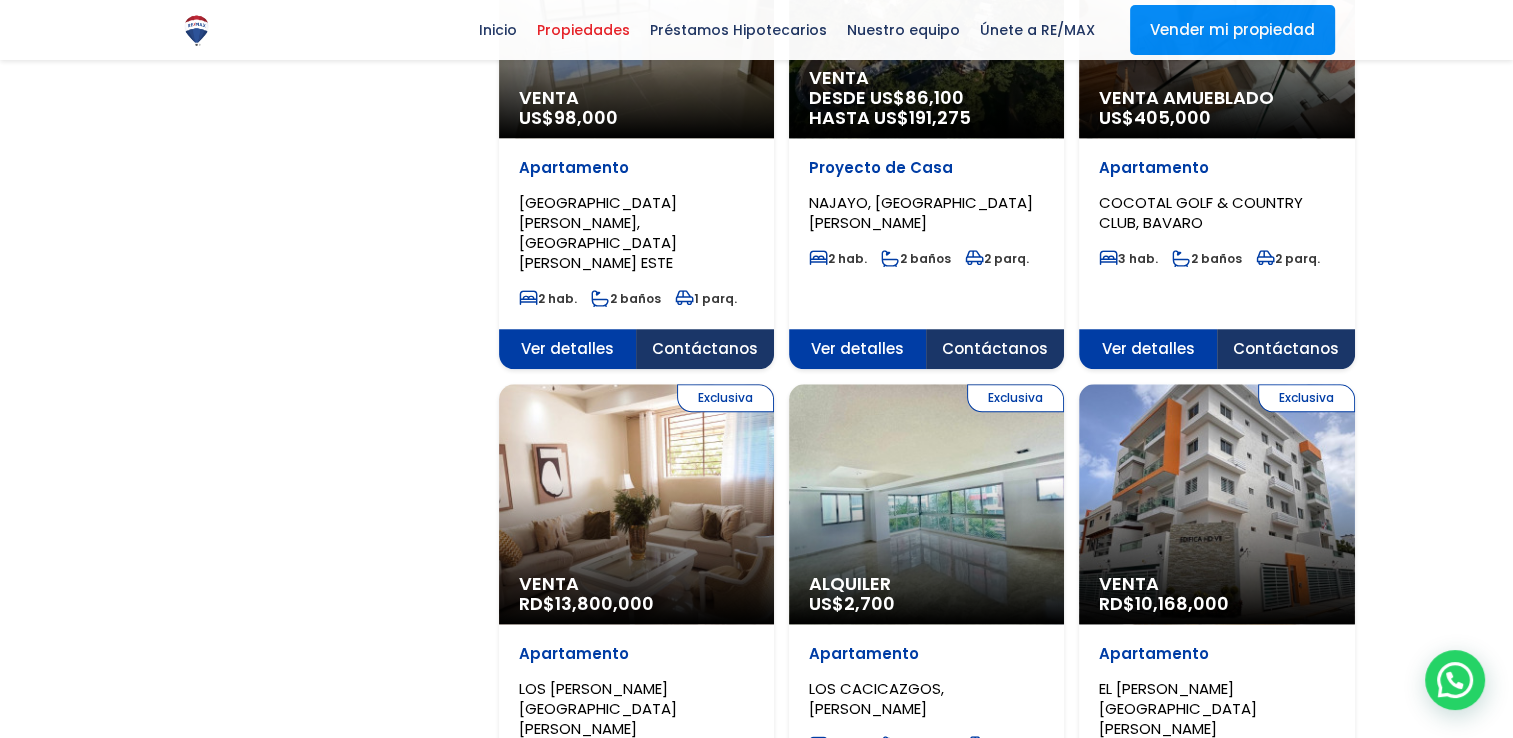 click on "Exclusiva
Venta
RD$  13,800,000" at bounding box center (636, -1400) 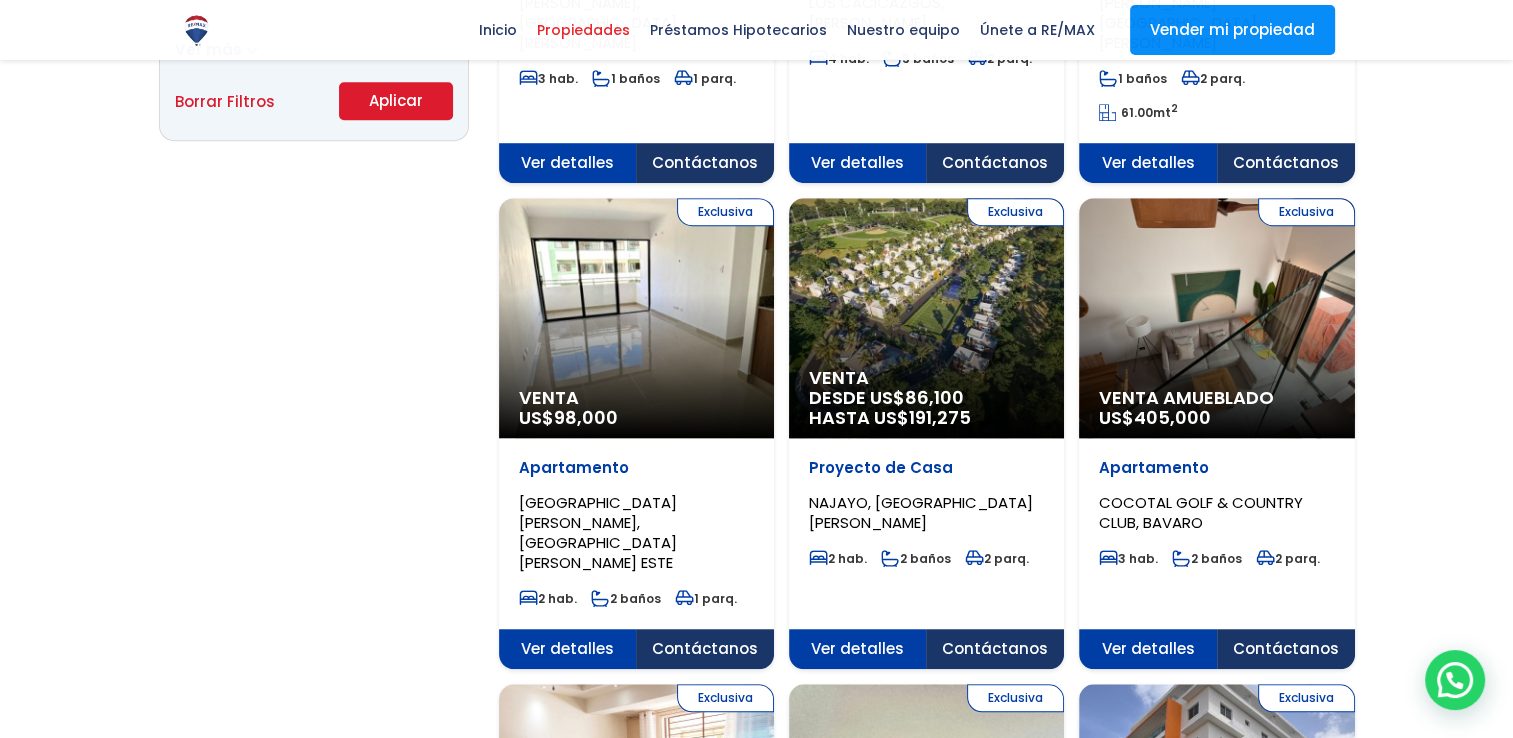 scroll, scrollTop: 1500, scrollLeft: 0, axis: vertical 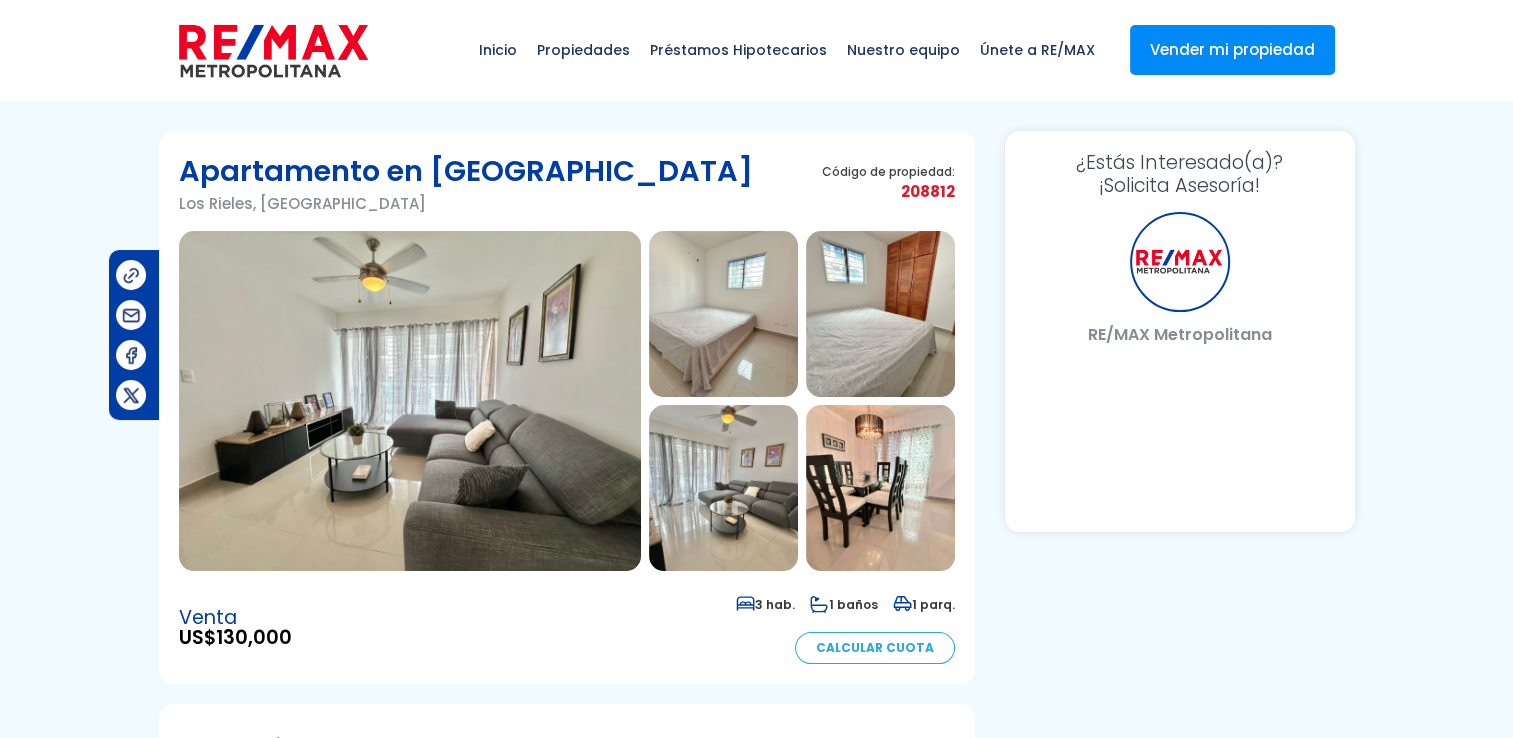 select on "DO" 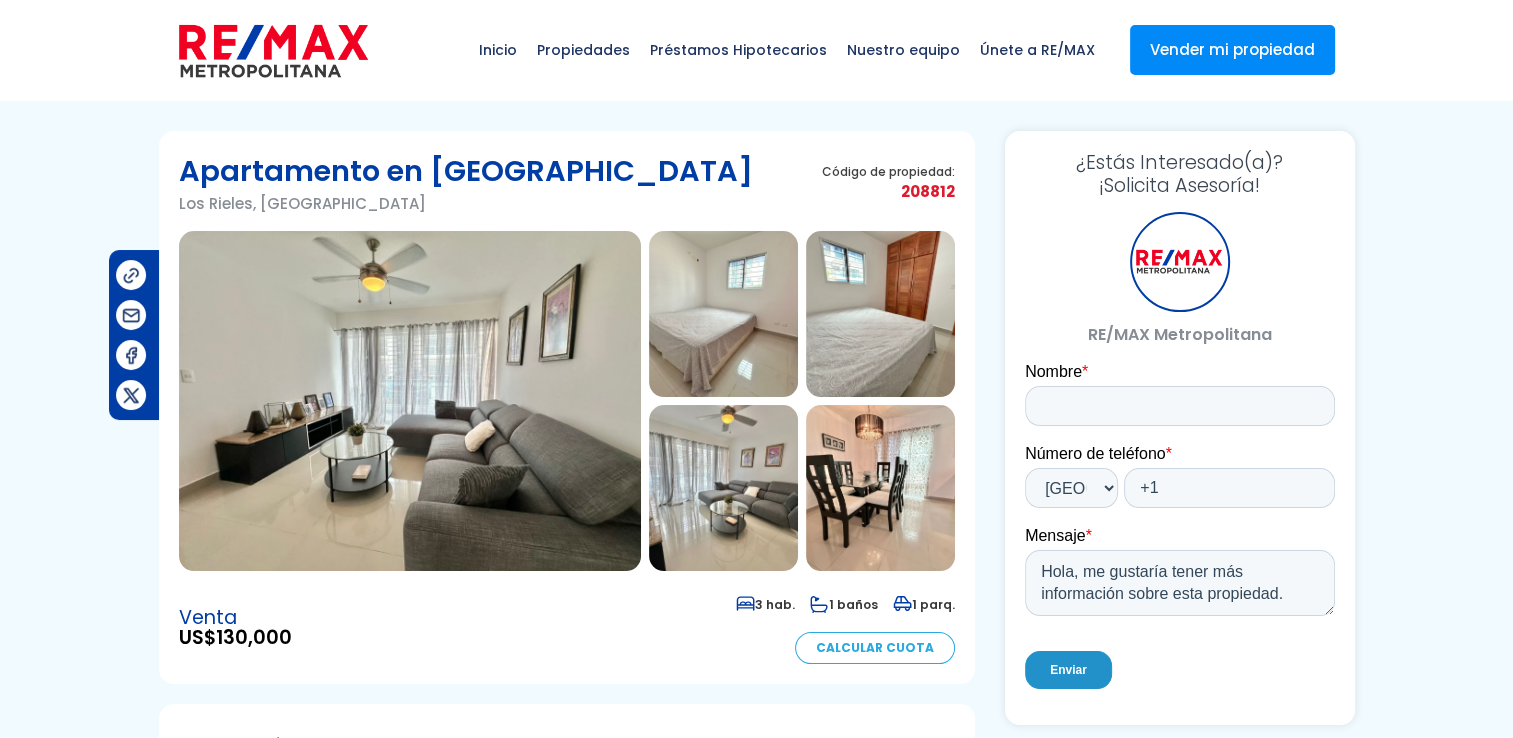 scroll, scrollTop: 0, scrollLeft: 0, axis: both 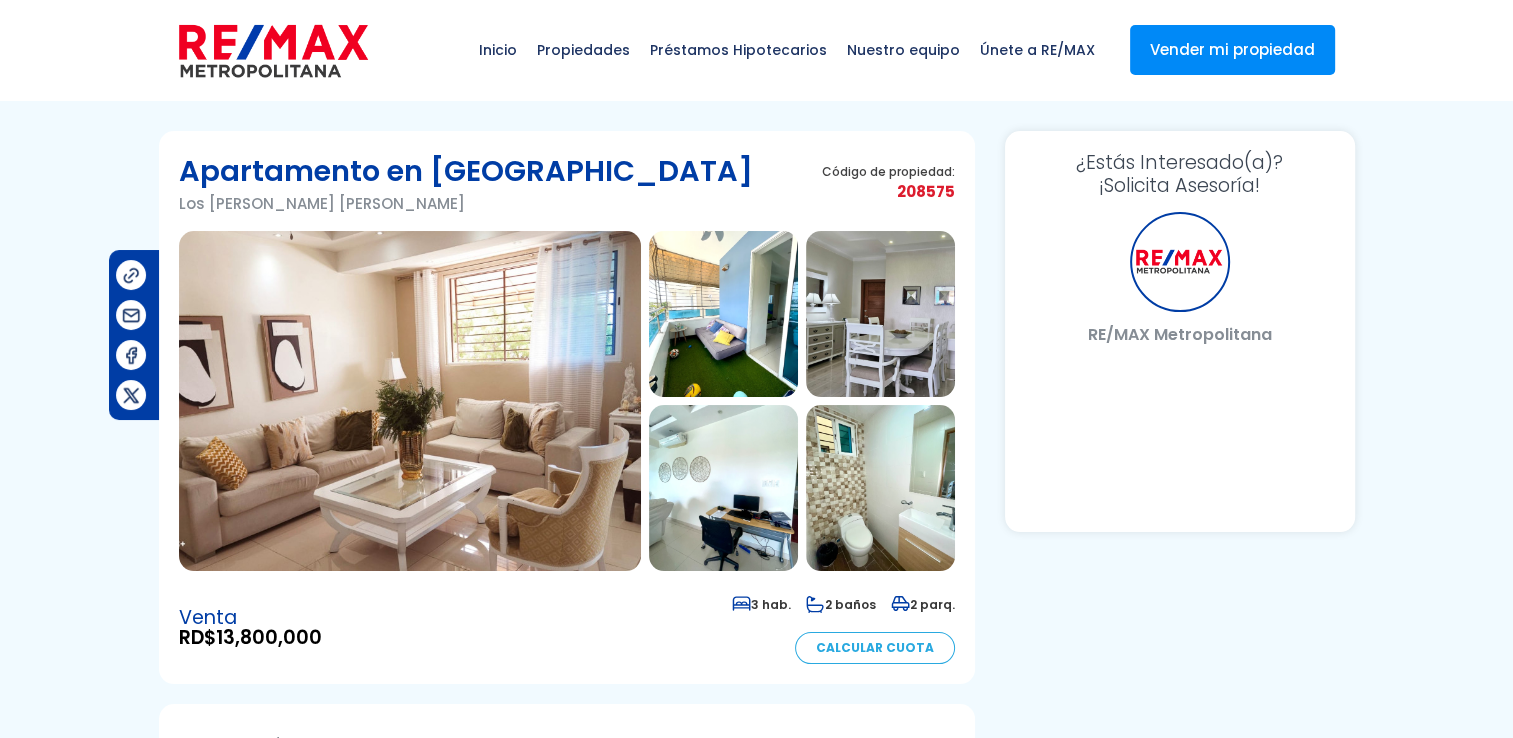 select on "DO" 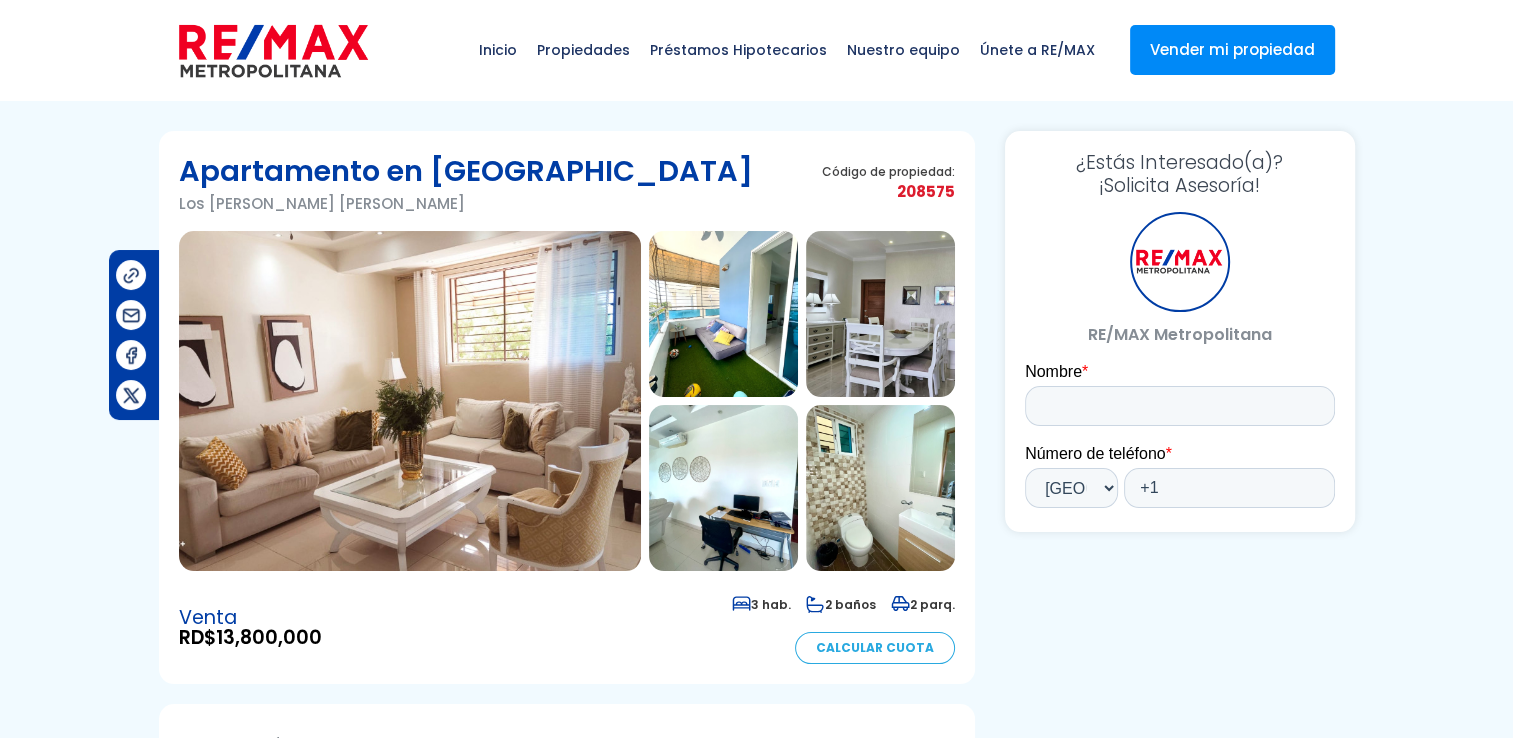 scroll, scrollTop: 0, scrollLeft: 0, axis: both 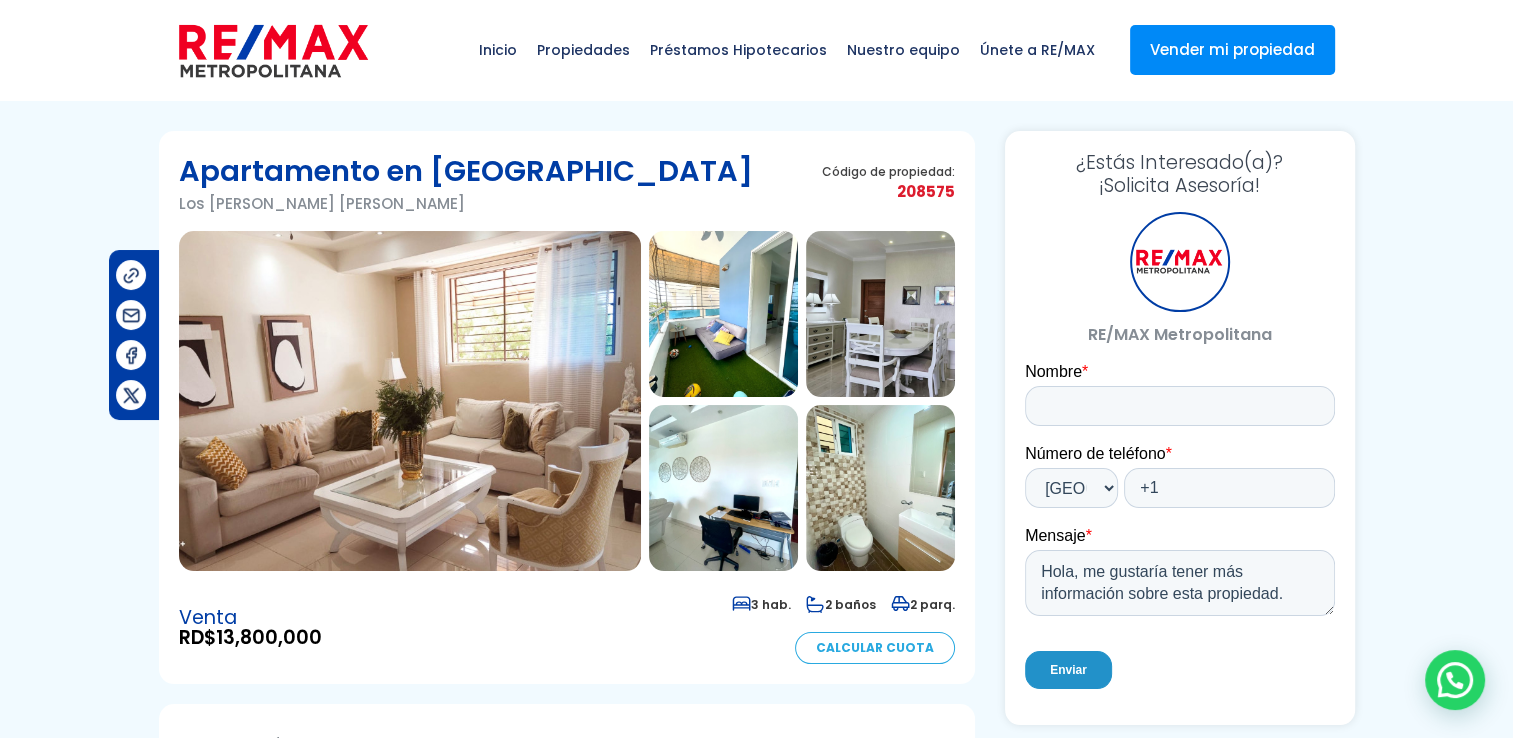 click at bounding box center (723, 314) 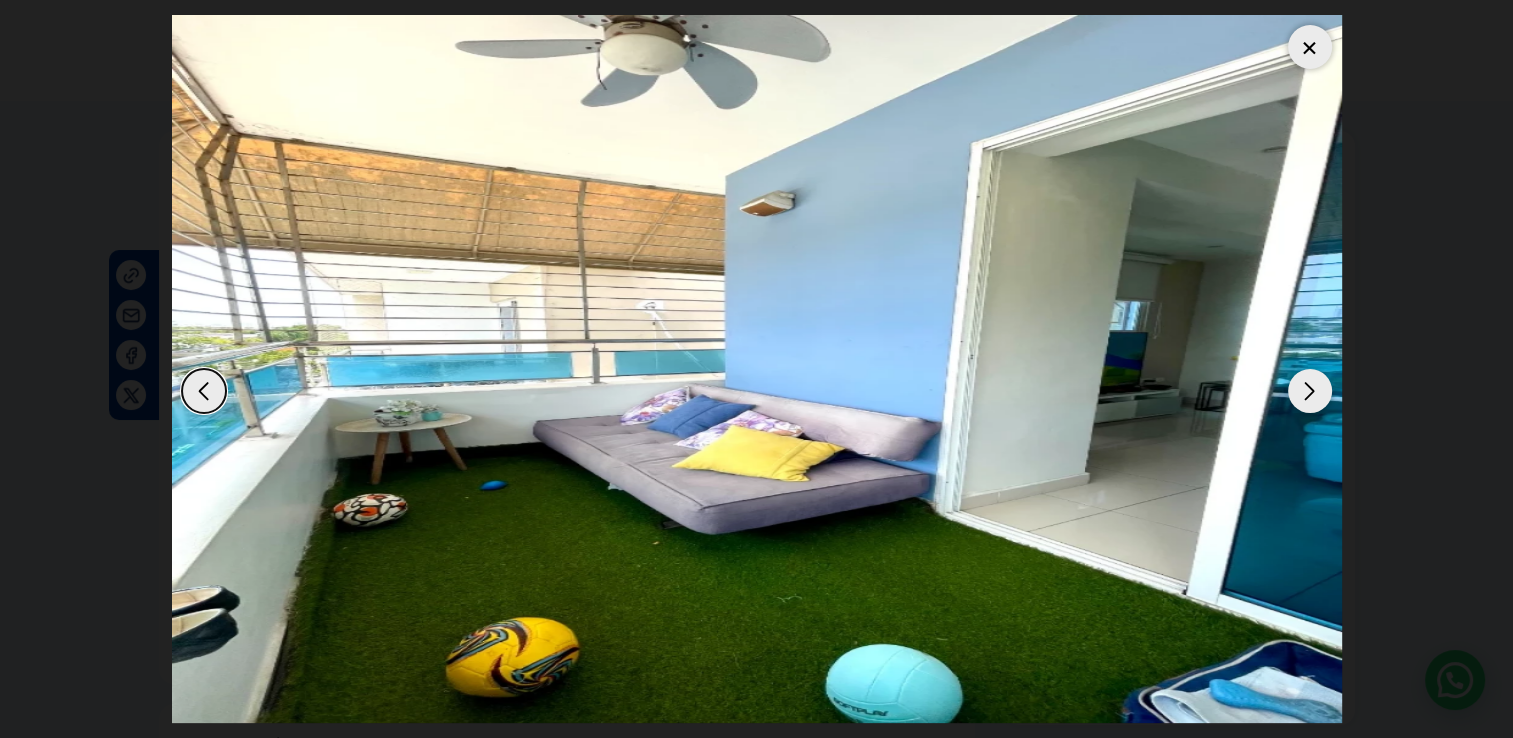 click at bounding box center (1310, 391) 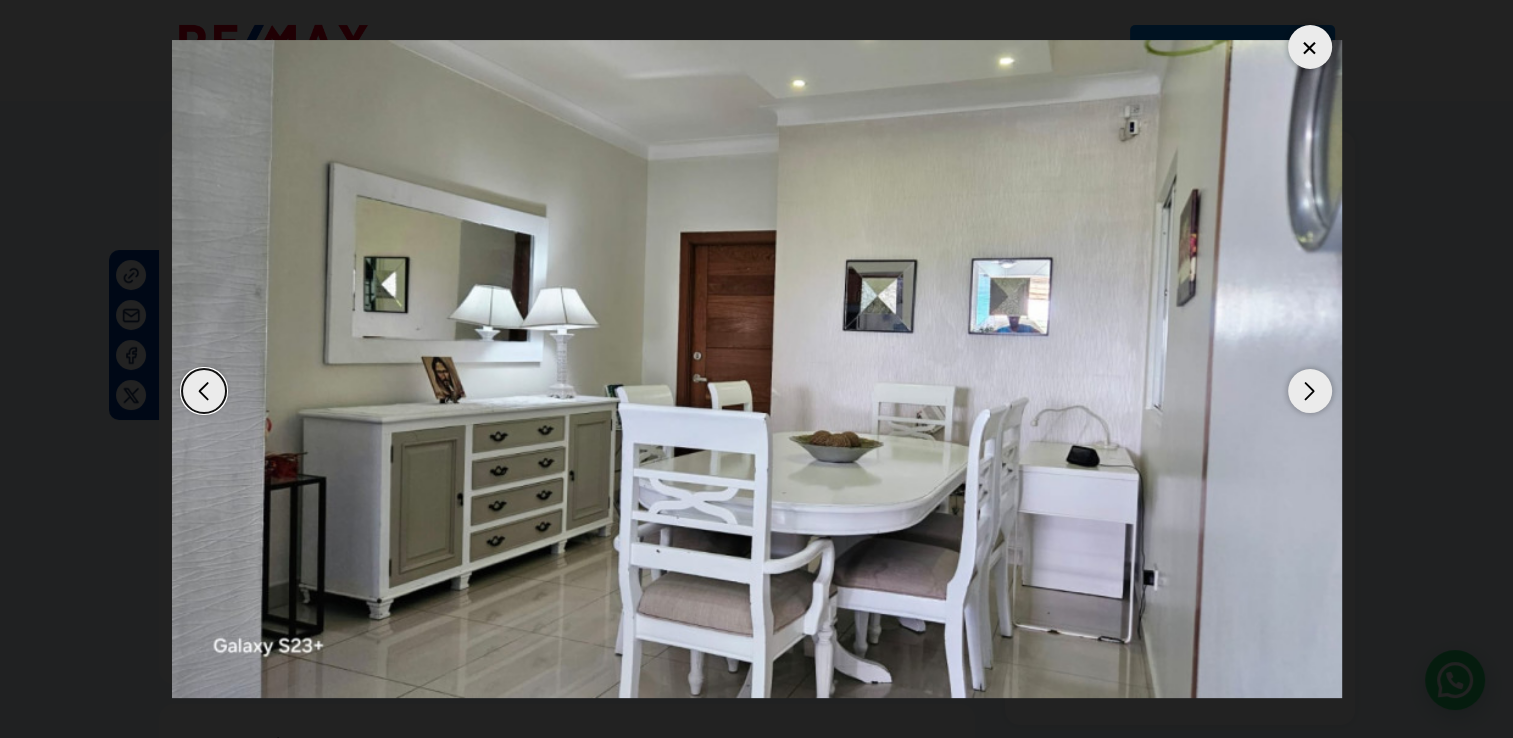 click at bounding box center (1310, 391) 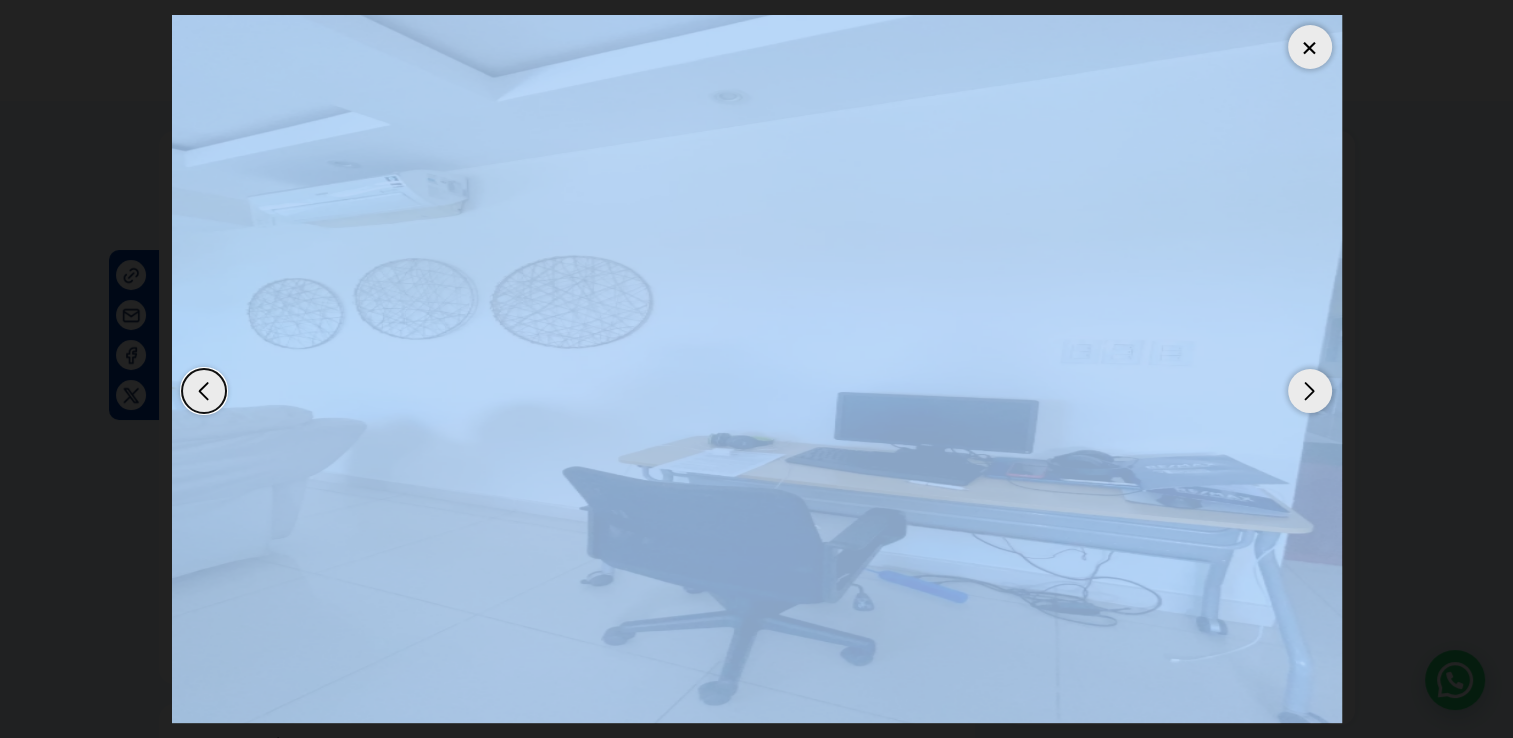 click at bounding box center [1310, 391] 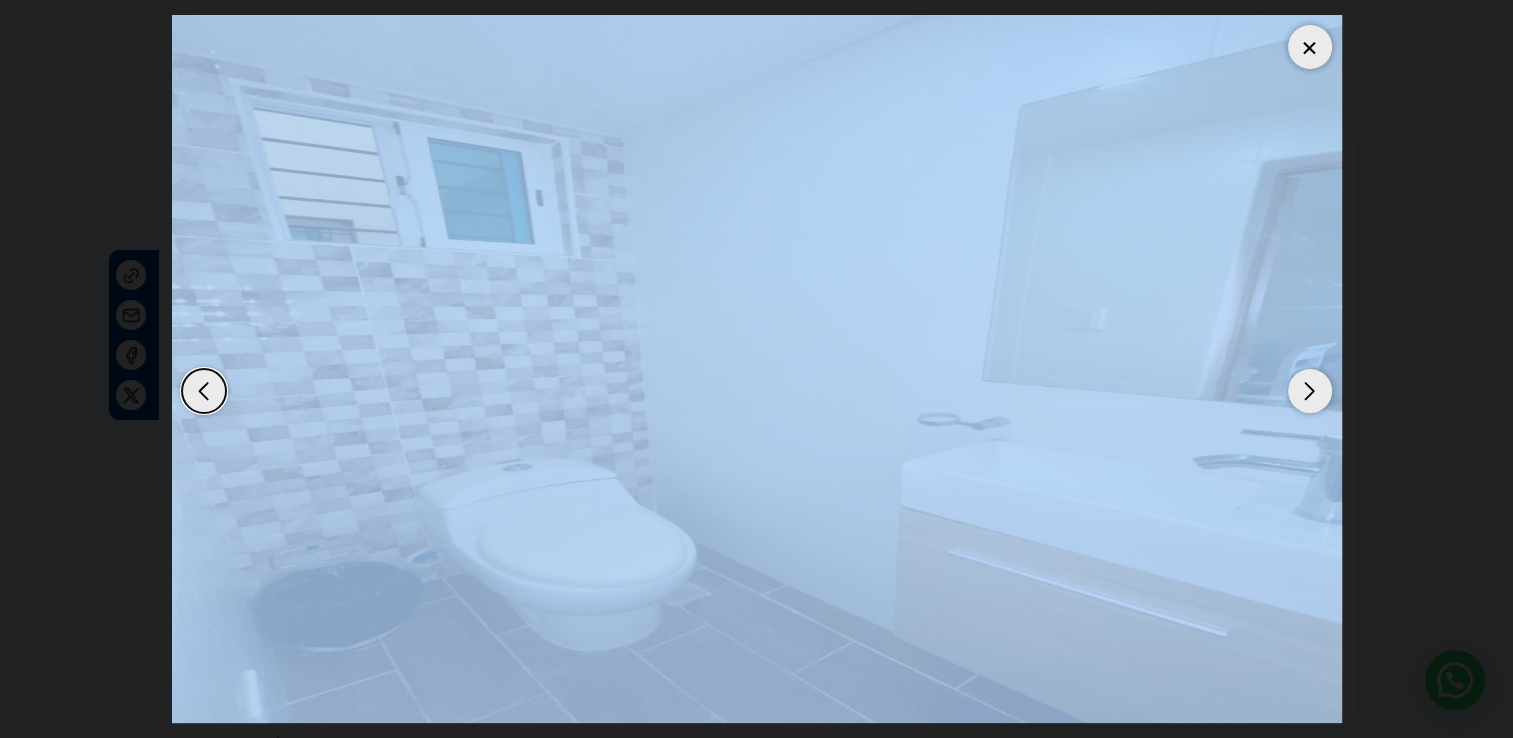 click at bounding box center (1310, 391) 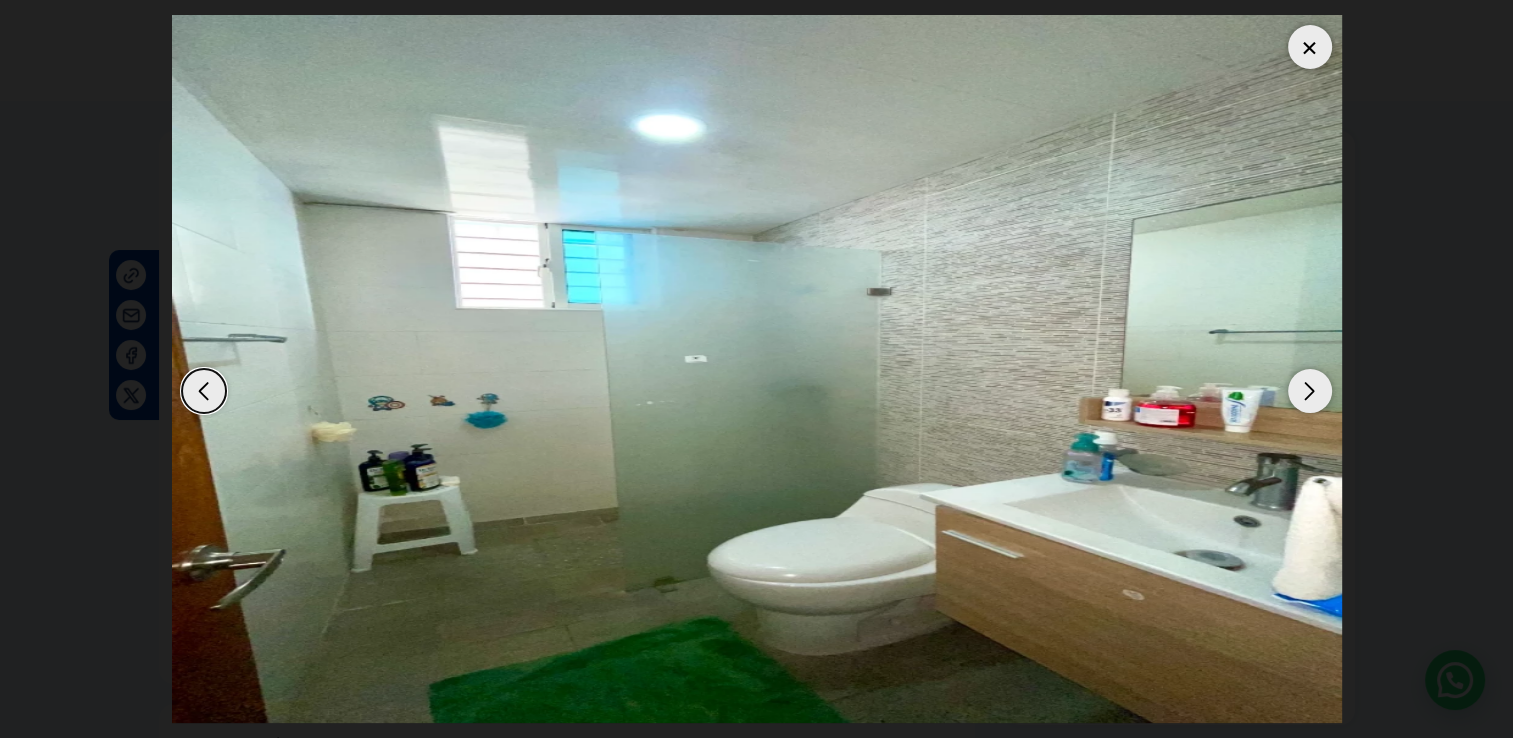 click at bounding box center (1310, 391) 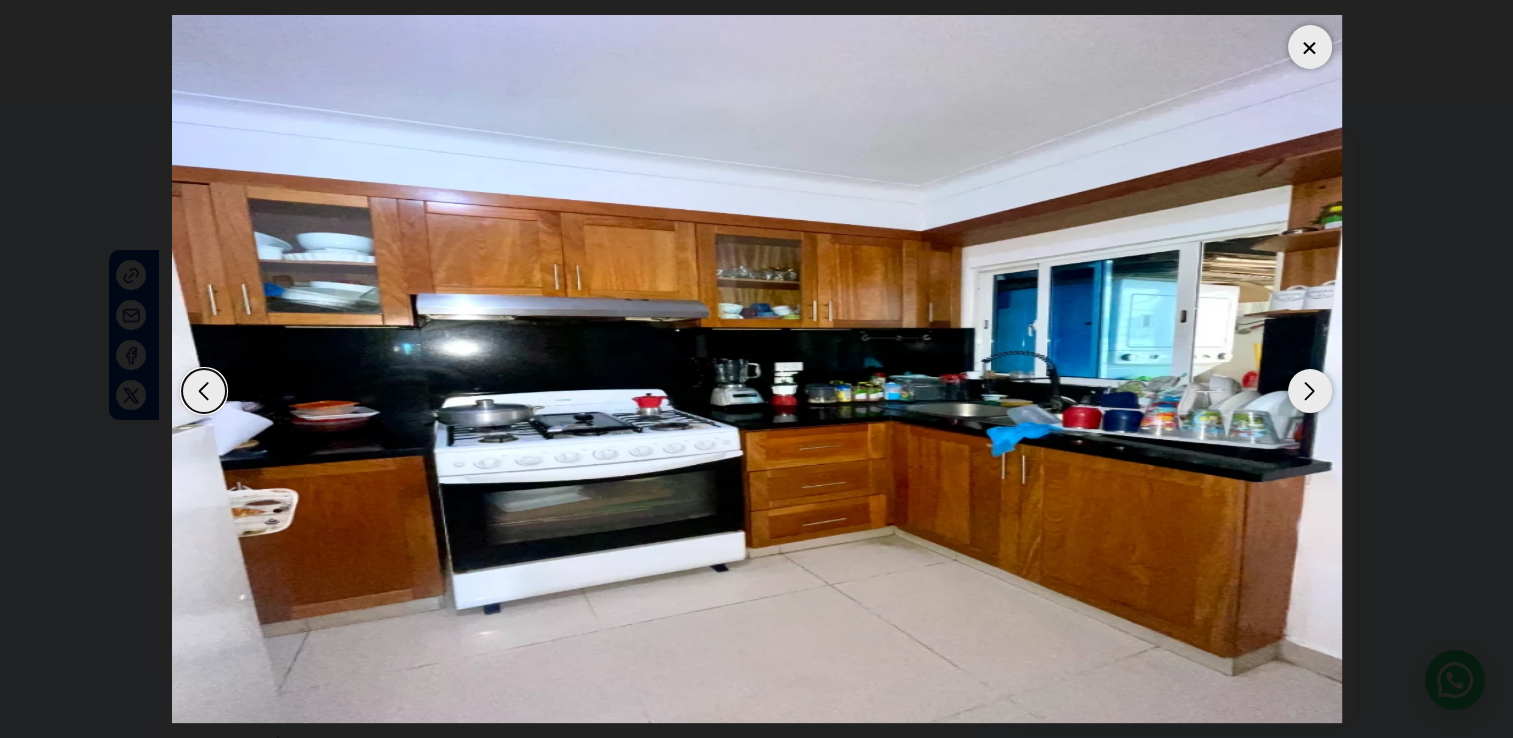 click at bounding box center [1310, 391] 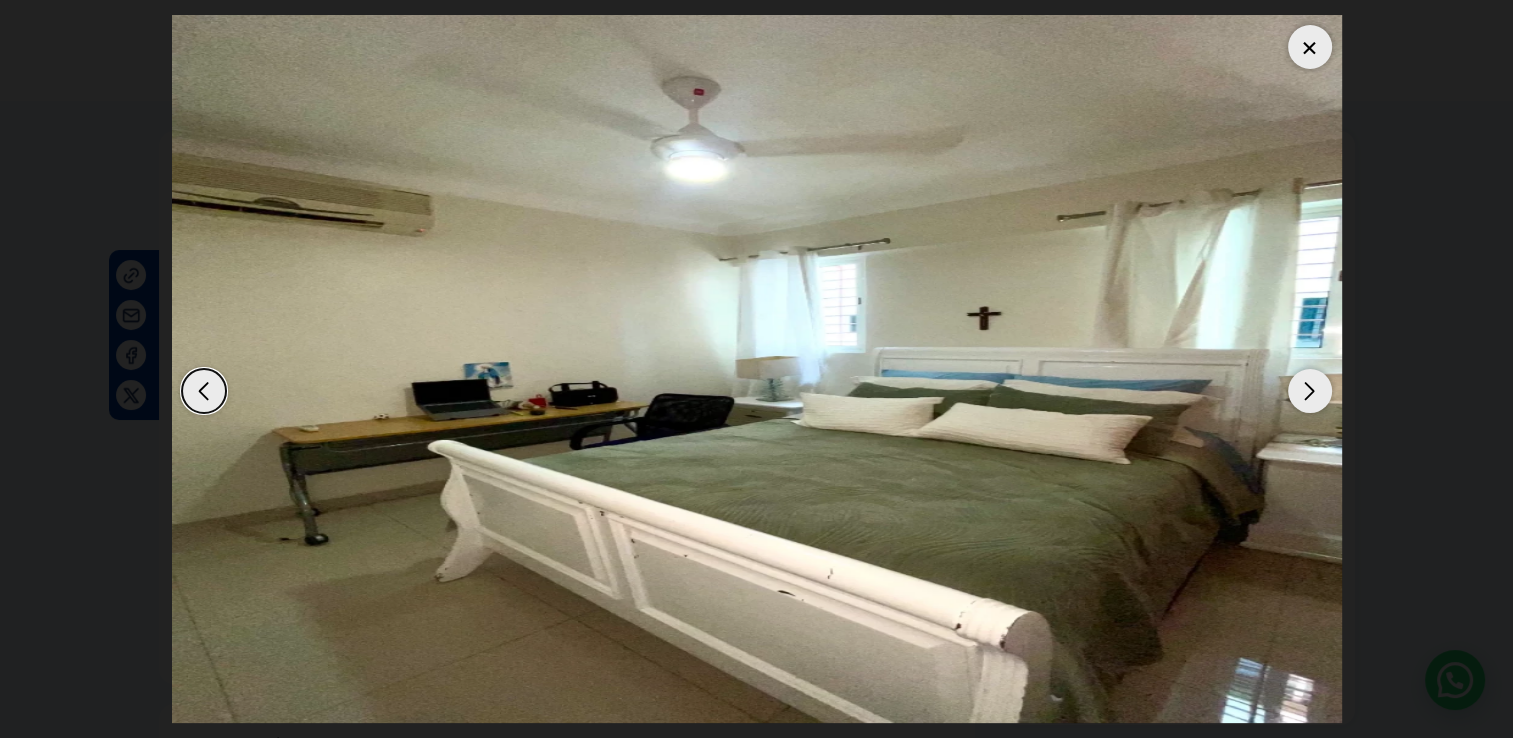 click at bounding box center [1310, 391] 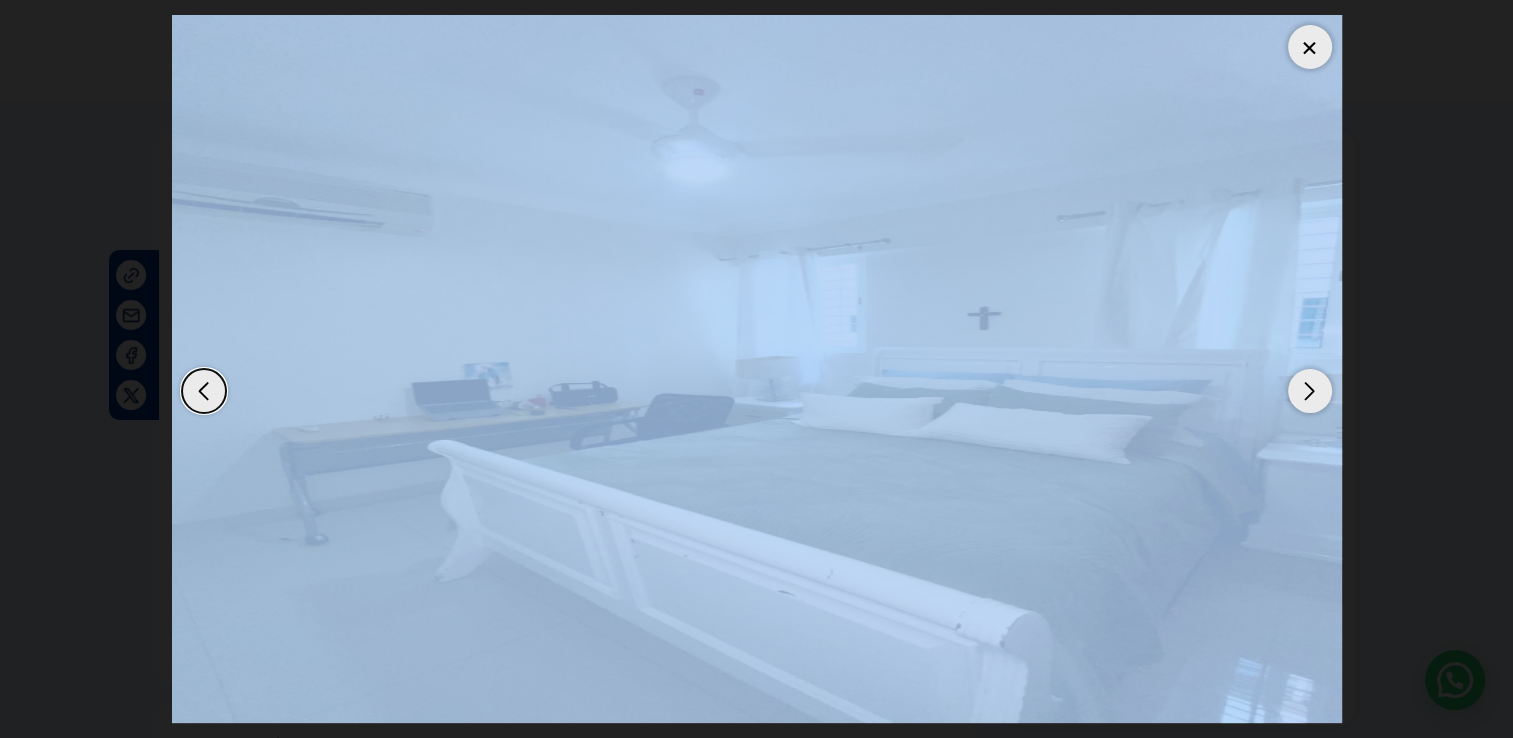click at bounding box center (1310, 391) 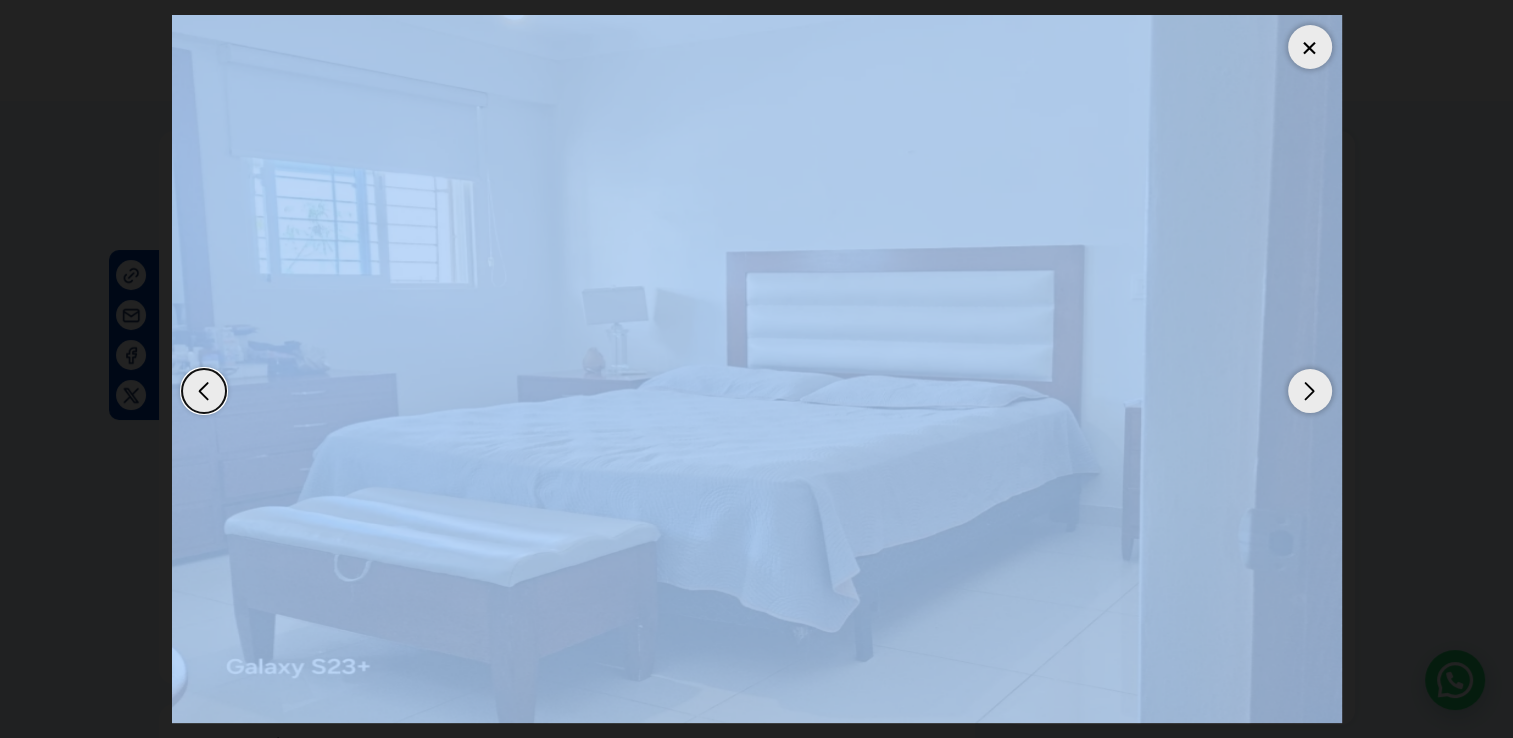 click at bounding box center (1310, 391) 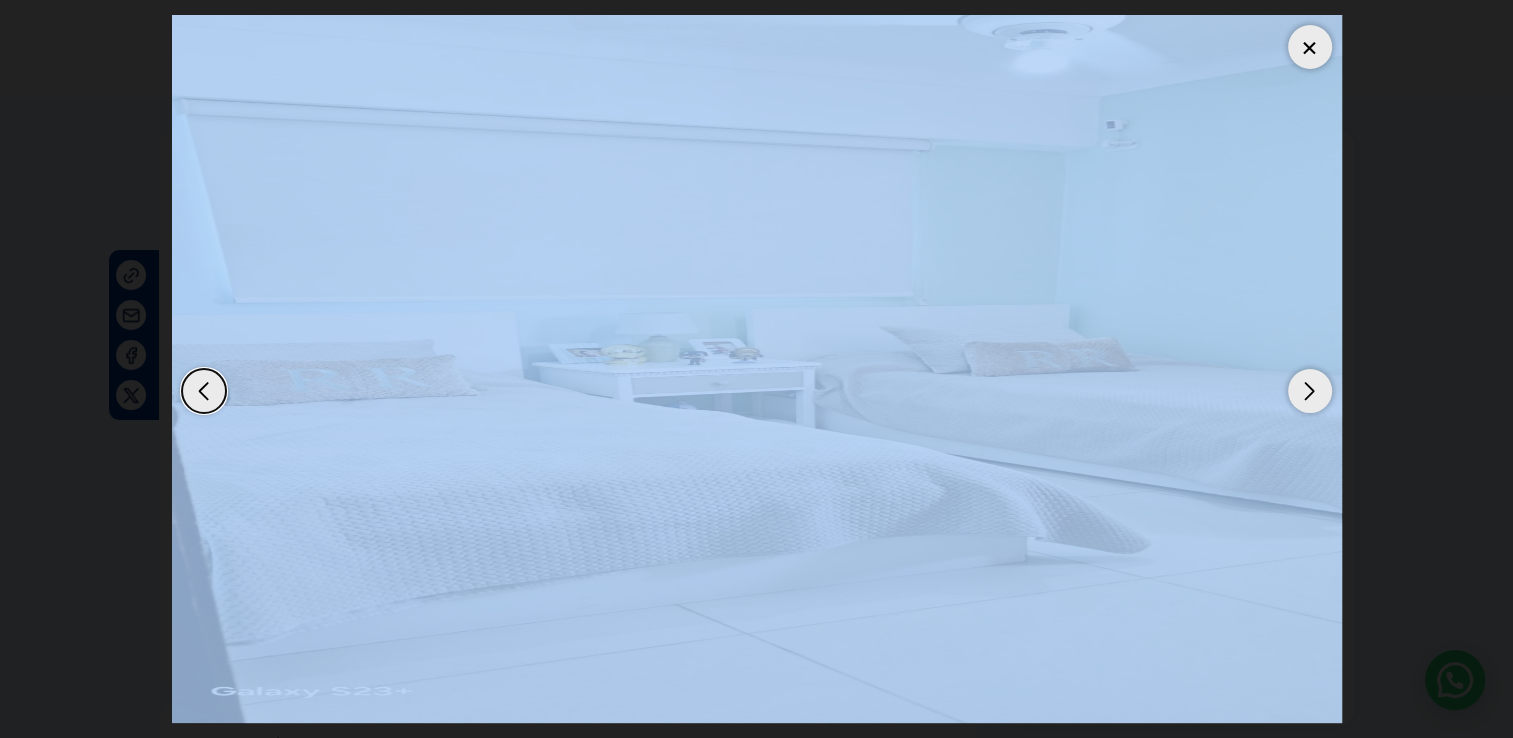 click at bounding box center (1310, 391) 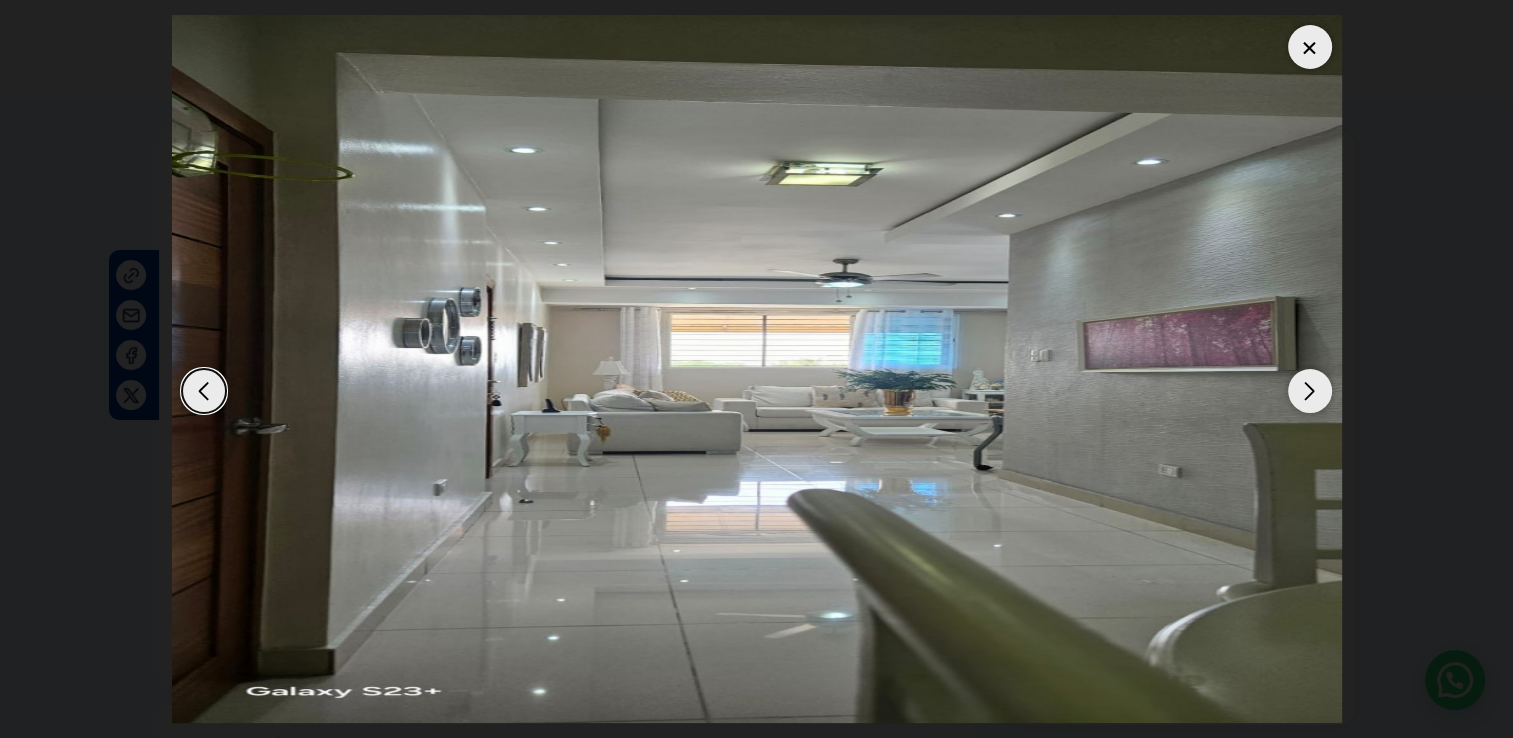 click at bounding box center (1310, 391) 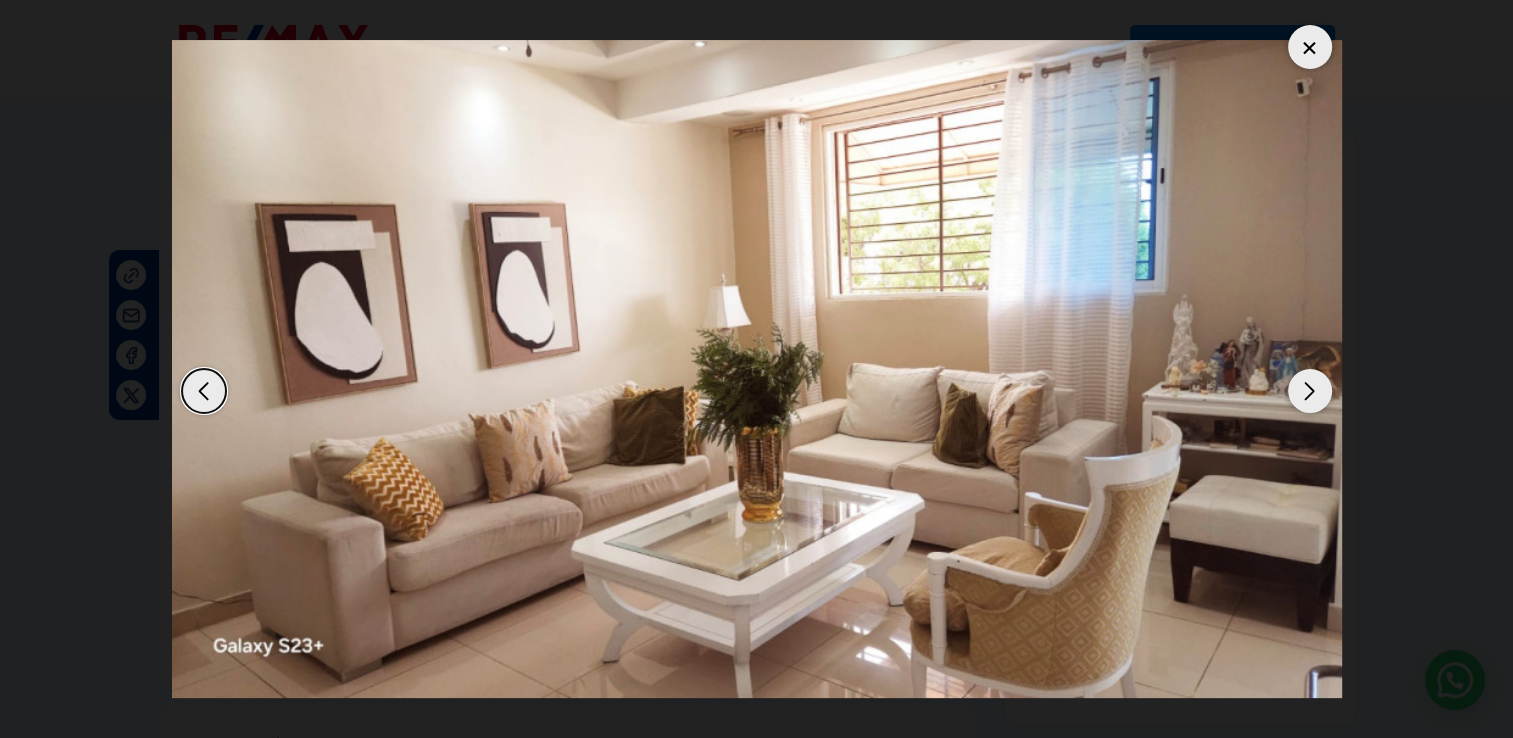click at bounding box center [1310, 391] 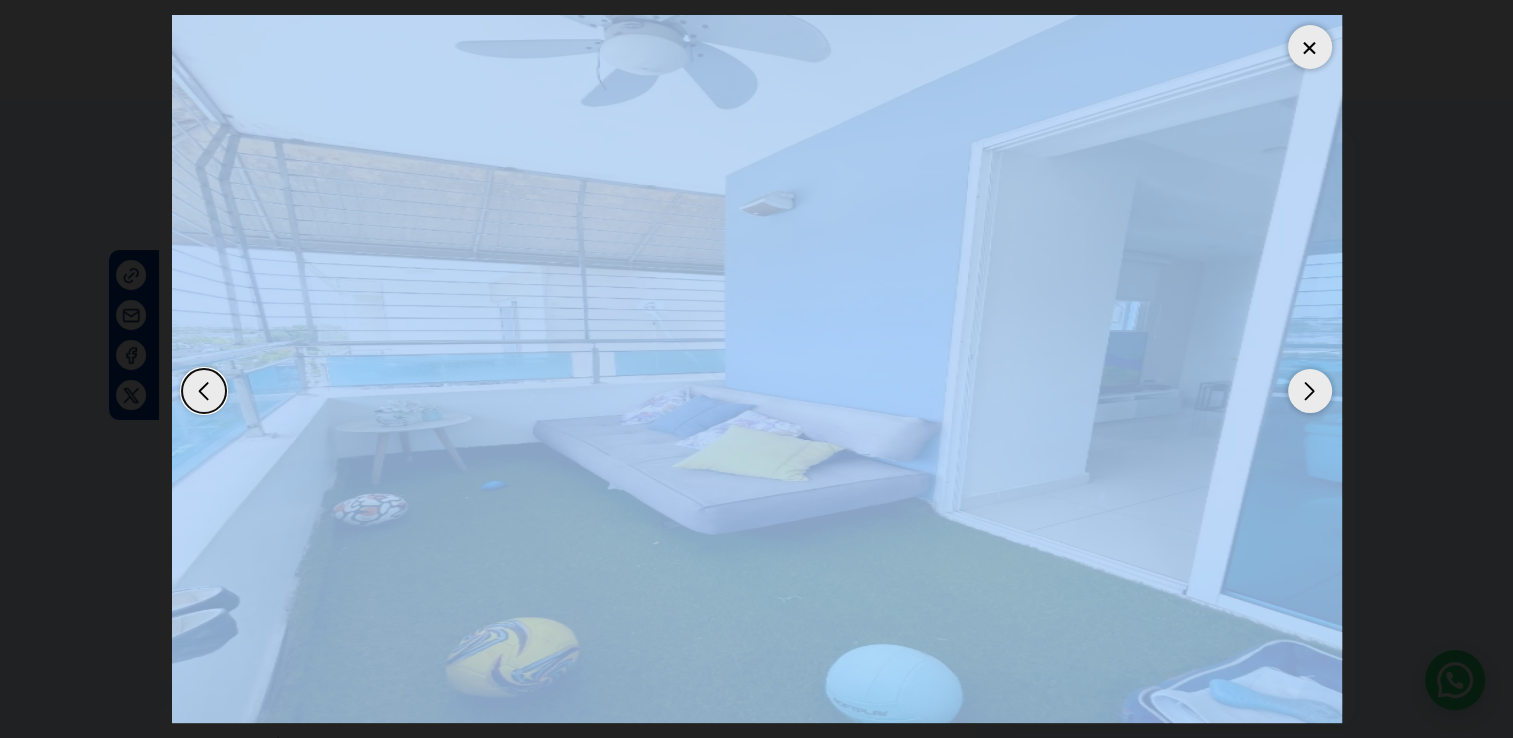 click at bounding box center (1310, 391) 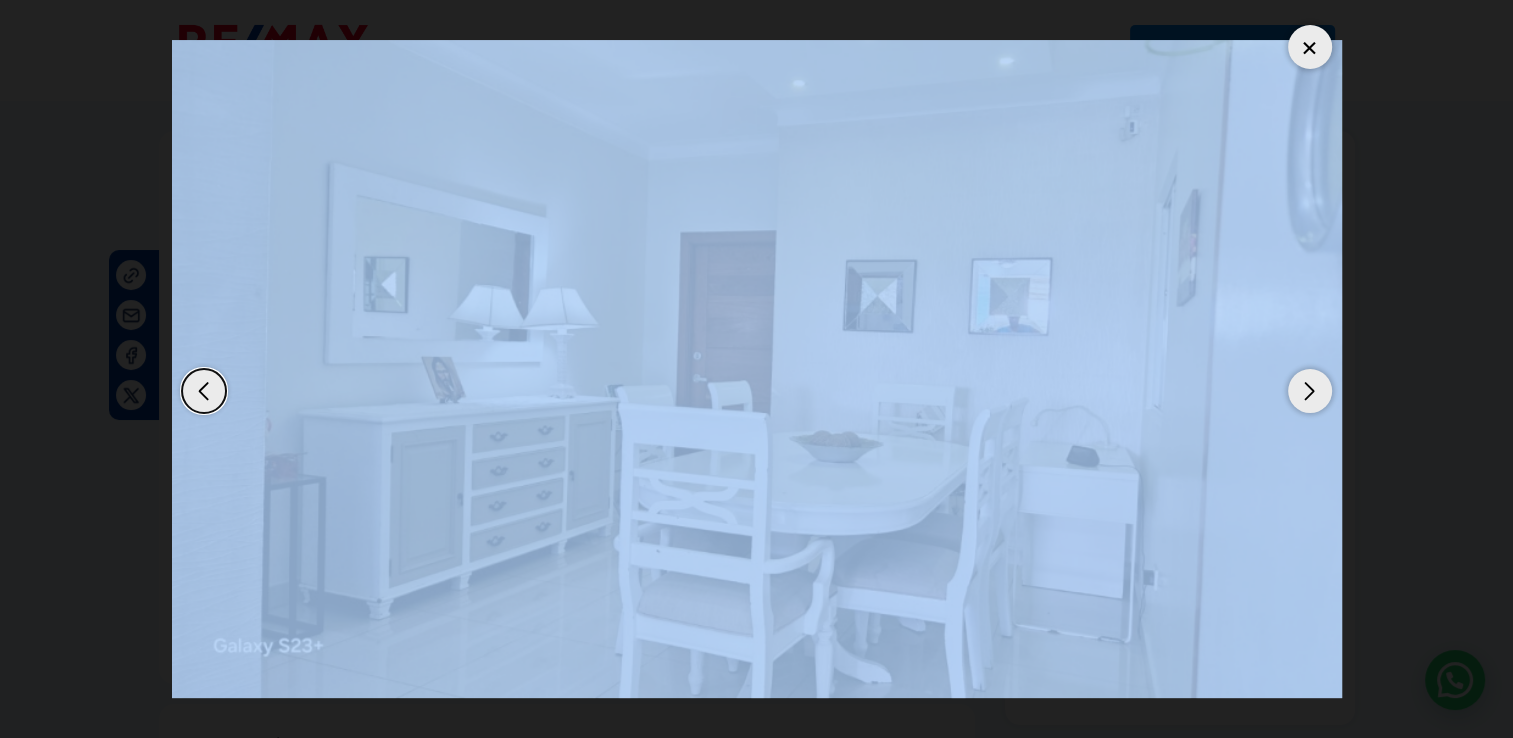 click at bounding box center [1310, 391] 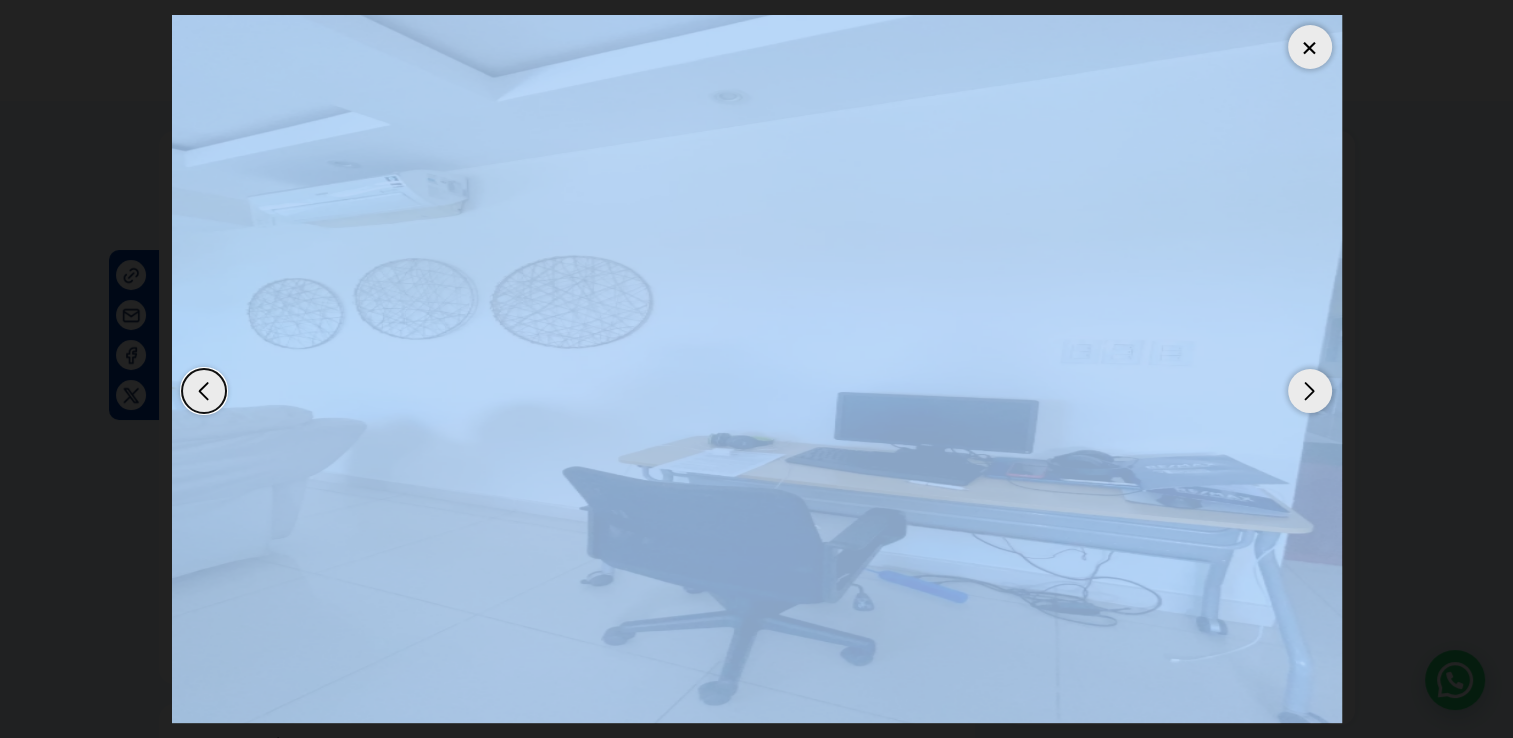 click at bounding box center (1310, 391) 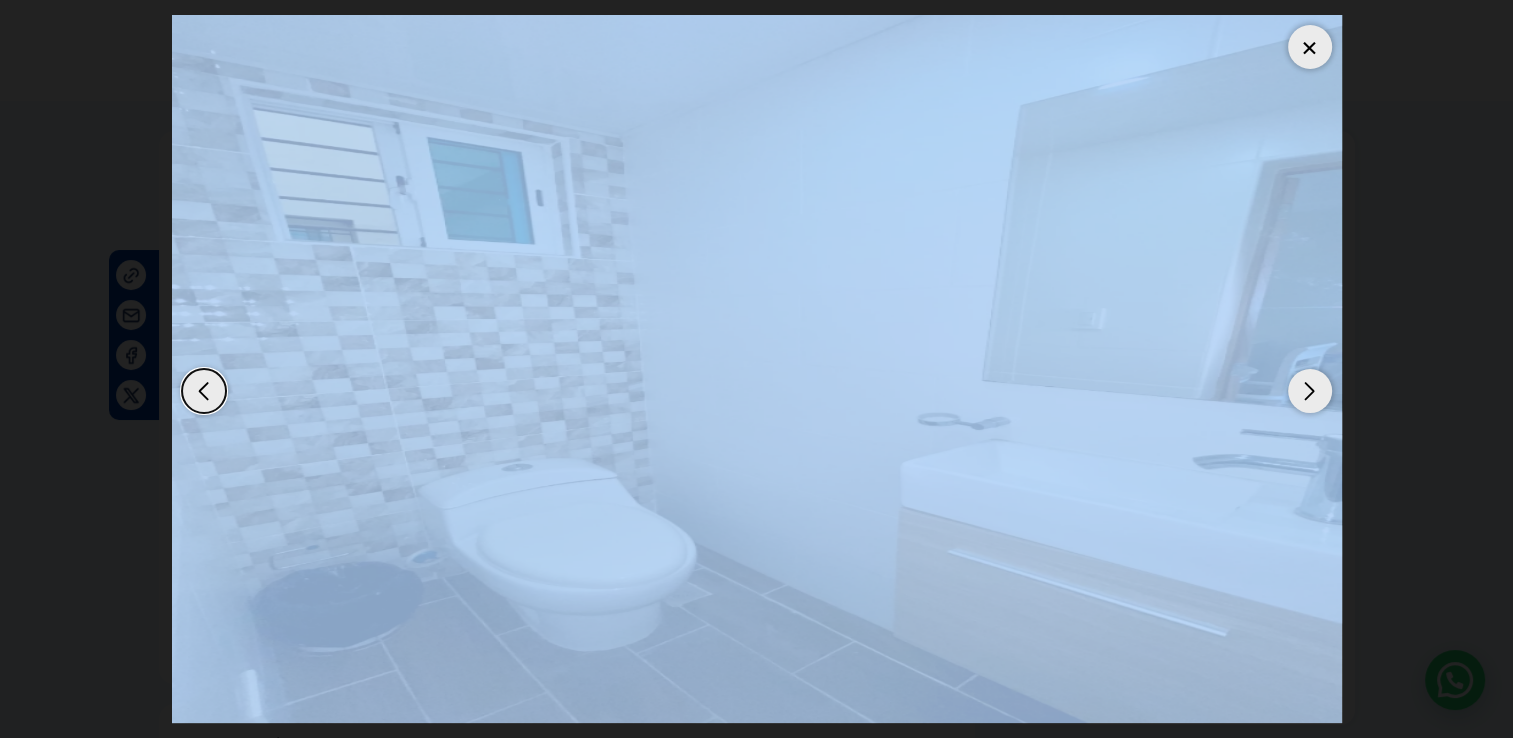 click at bounding box center [1310, 391] 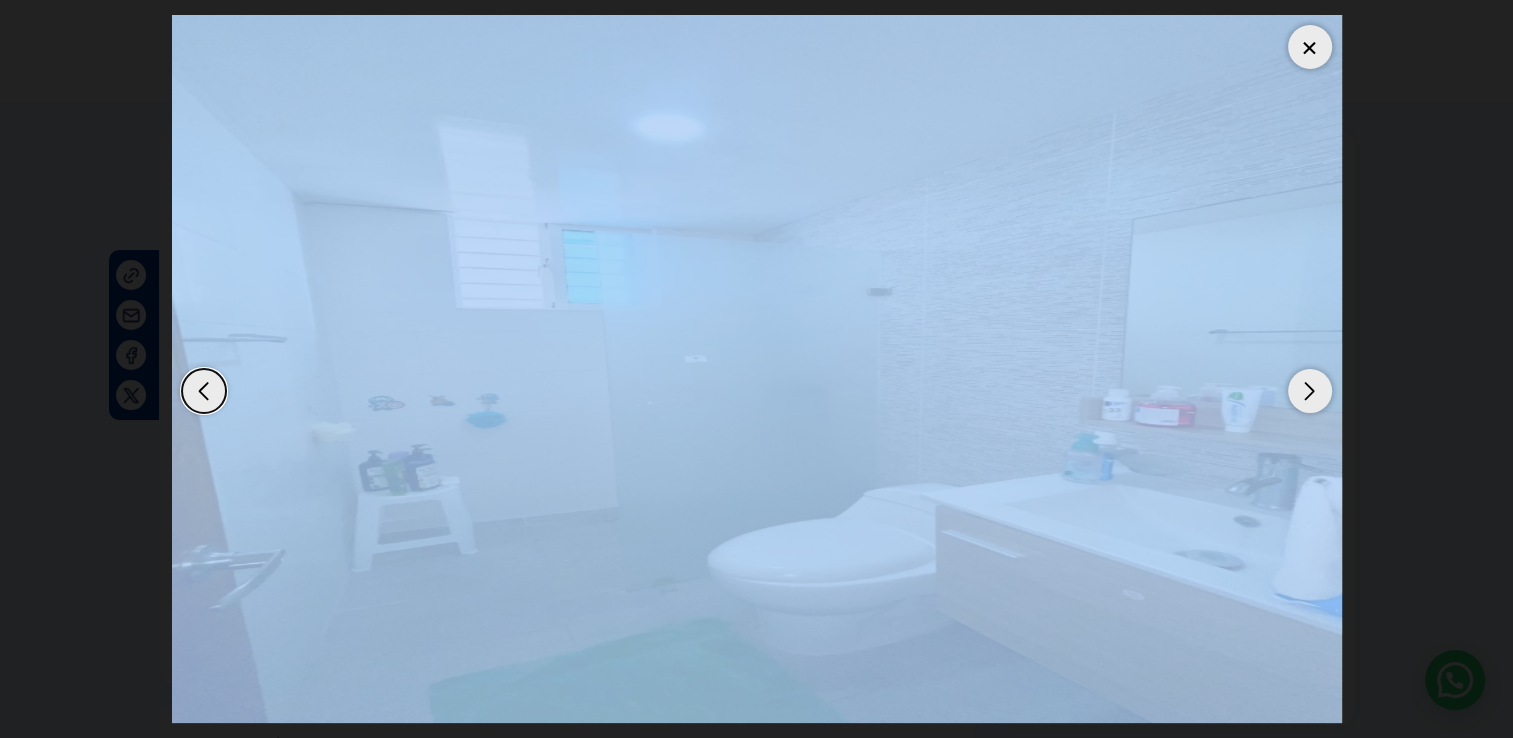 click at bounding box center [1310, 391] 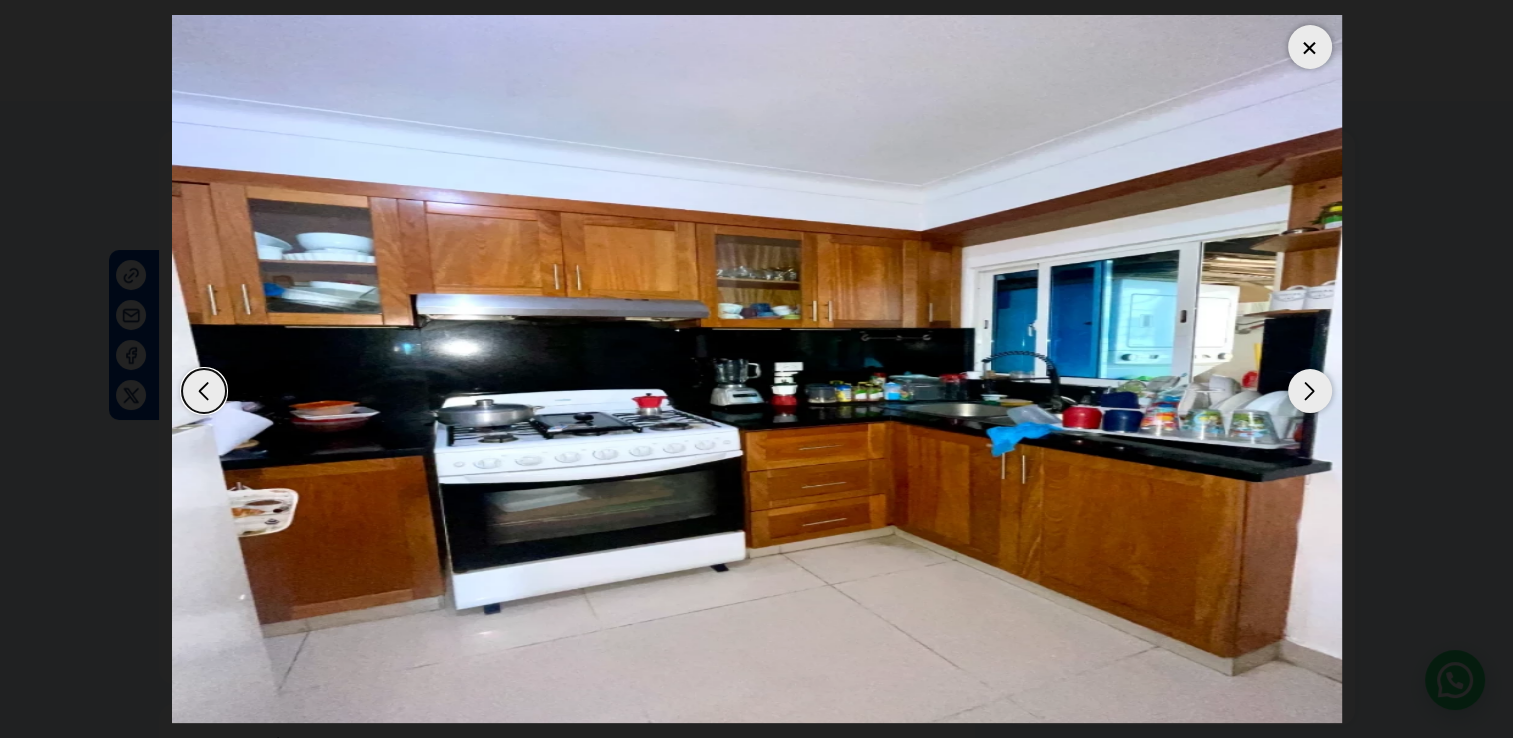 click at bounding box center (1310, 391) 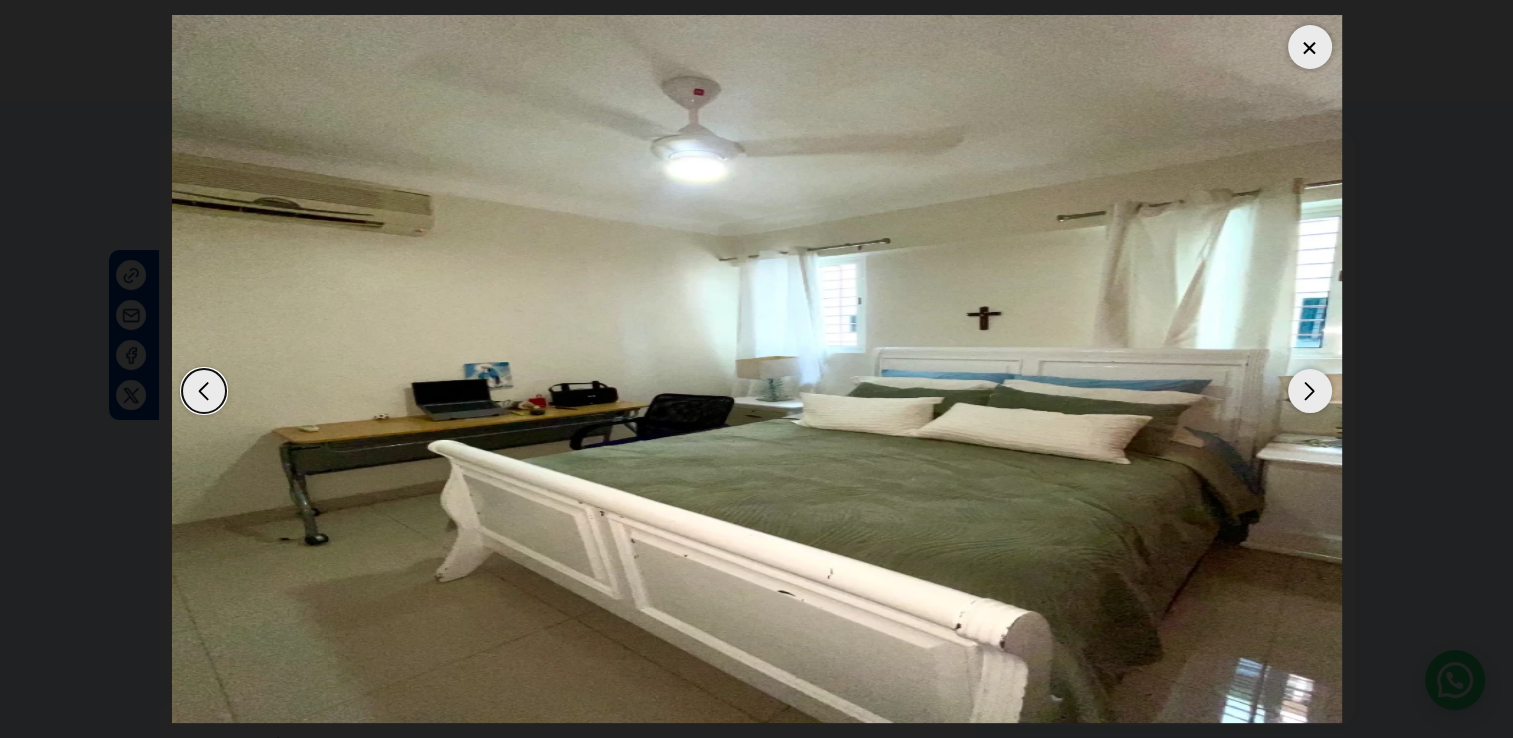 click at bounding box center [1310, 391] 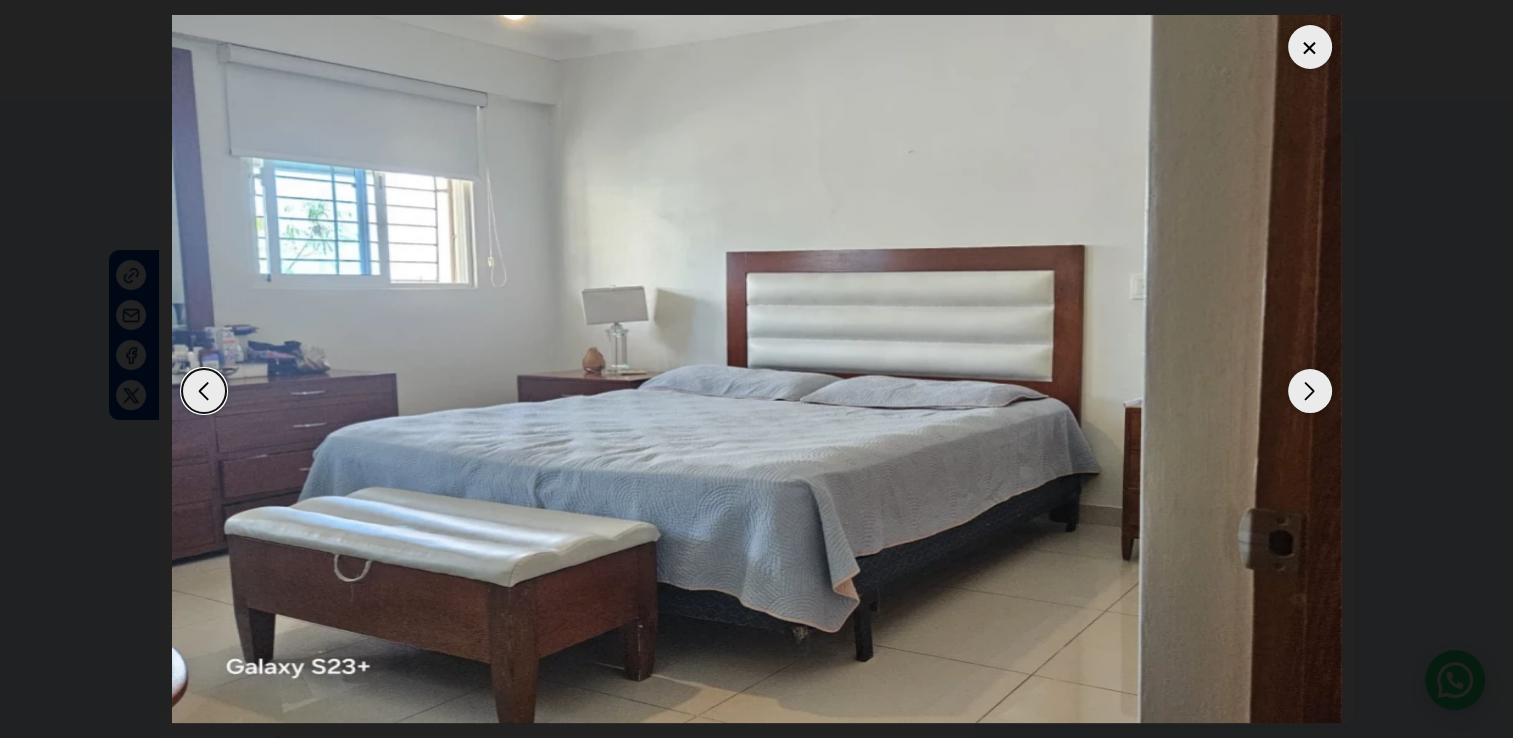 drag, startPoint x: 1307, startPoint y: 385, endPoint x: 1286, endPoint y: 385, distance: 21 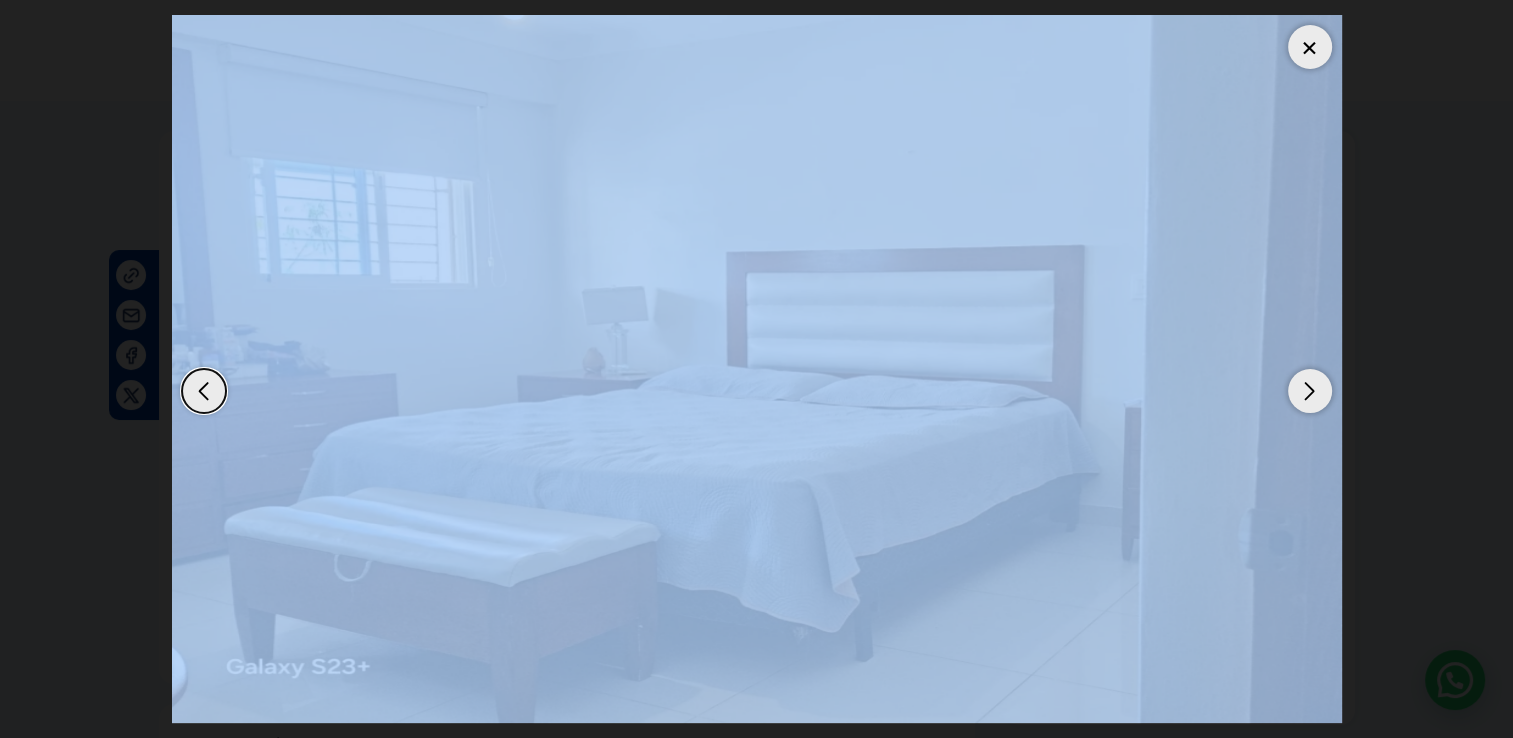 drag, startPoint x: 1286, startPoint y: 385, endPoint x: 1306, endPoint y: 384, distance: 20.024984 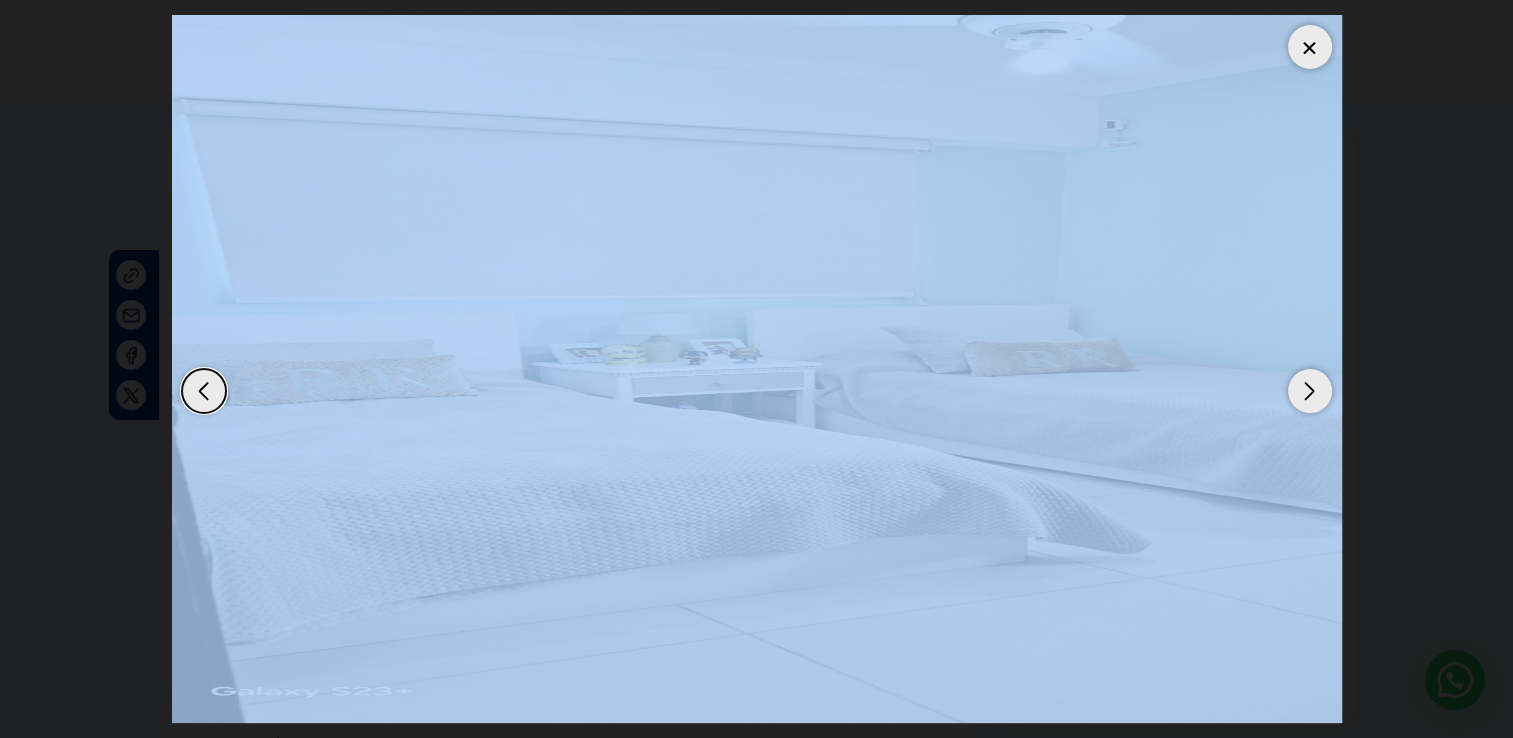 click at bounding box center (1310, 391) 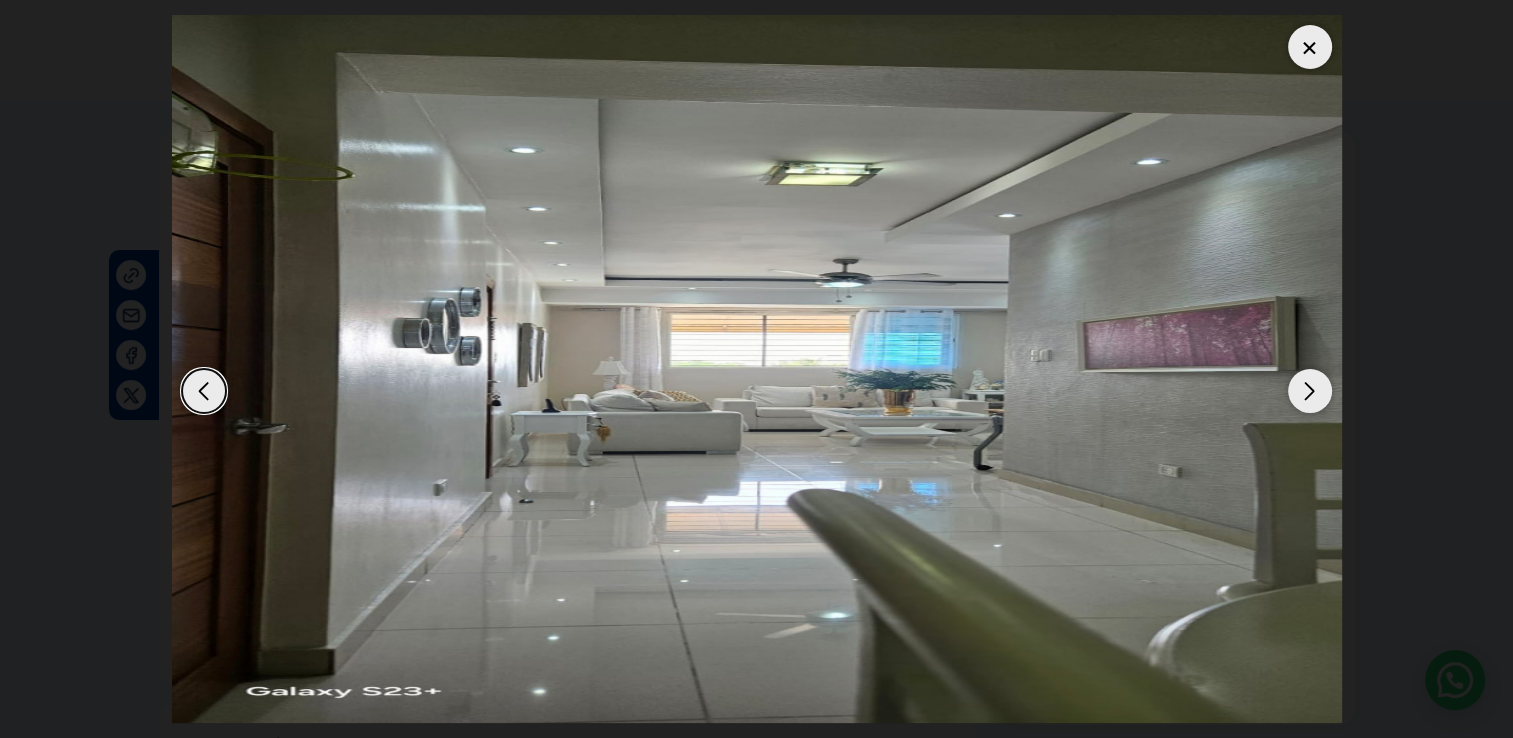 click at bounding box center [1310, 391] 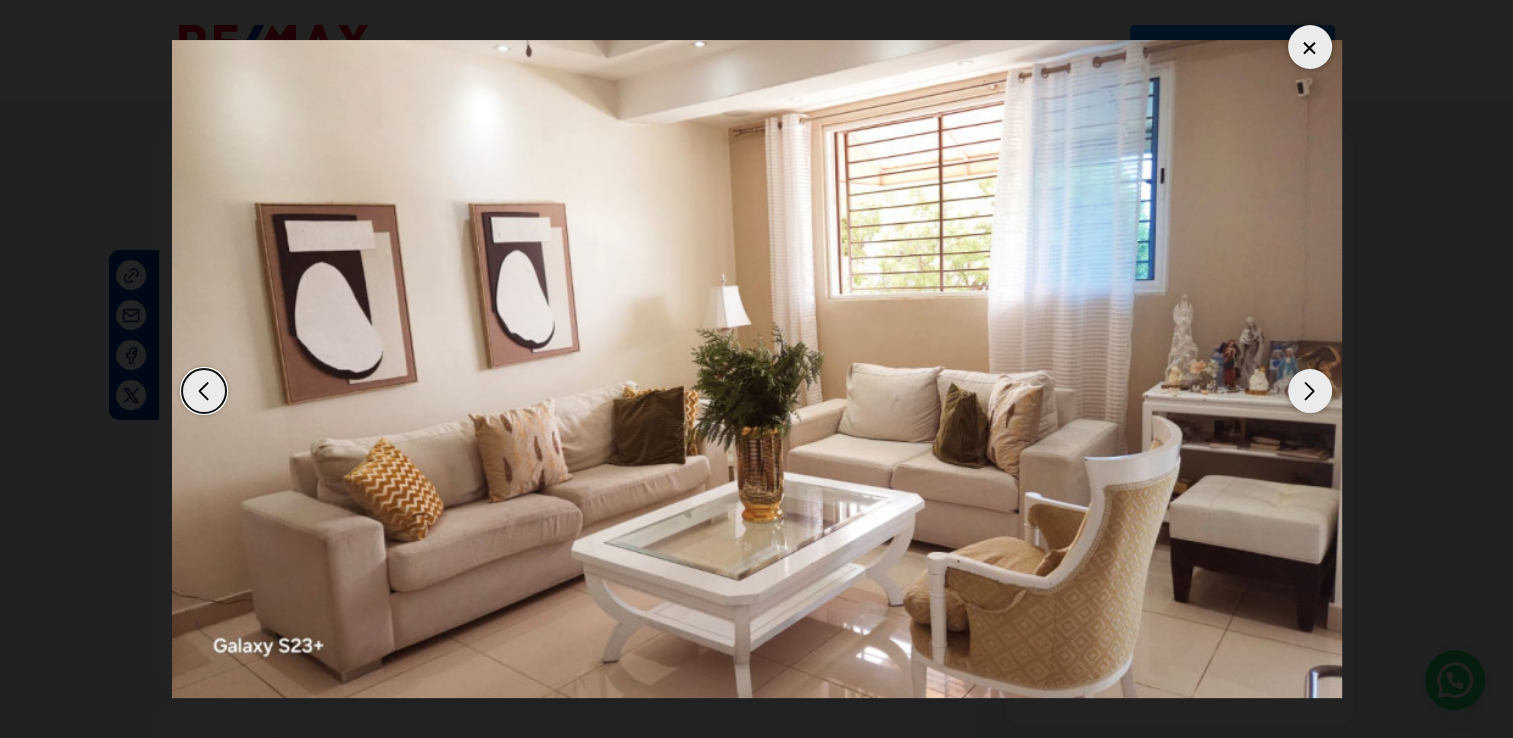 click at bounding box center (1310, 391) 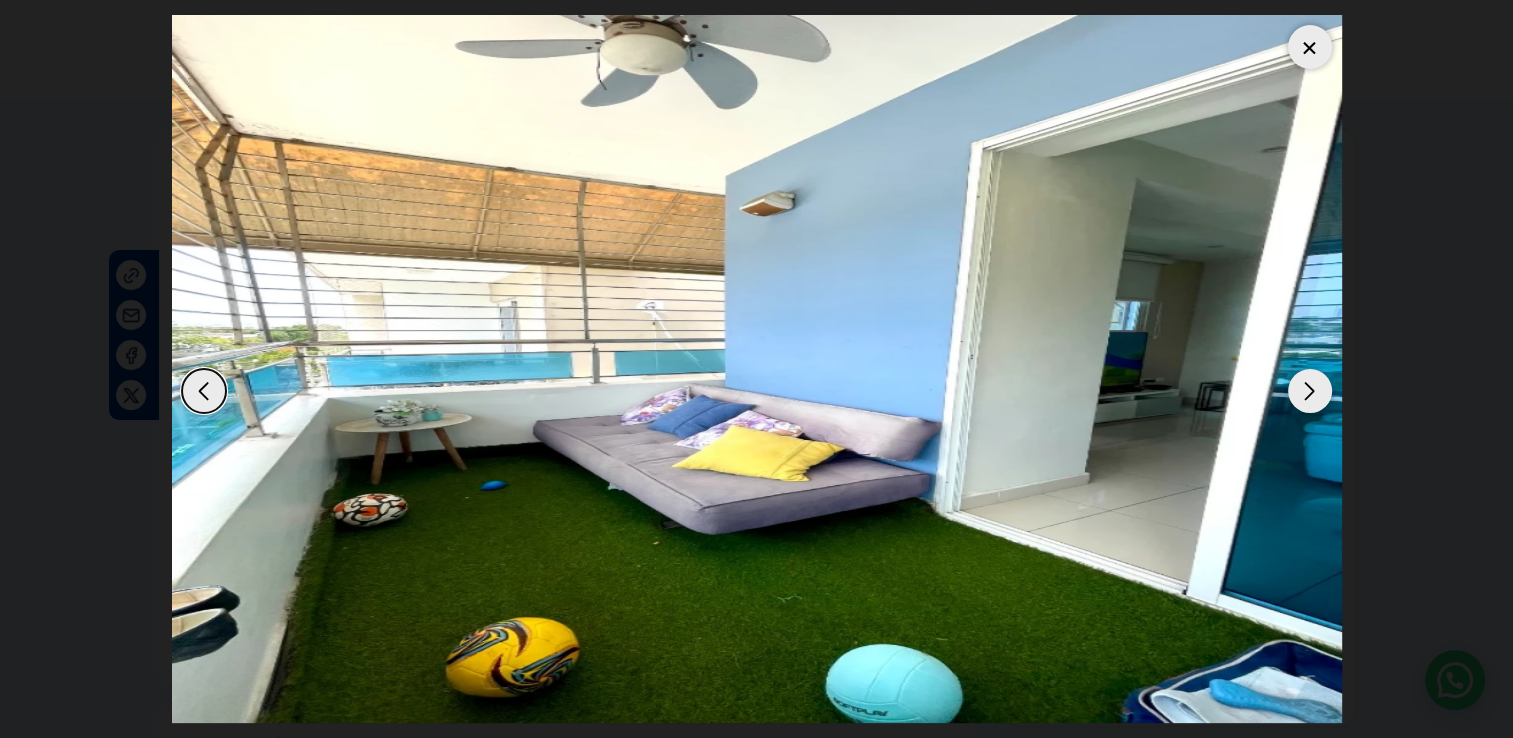 click at bounding box center (1310, 391) 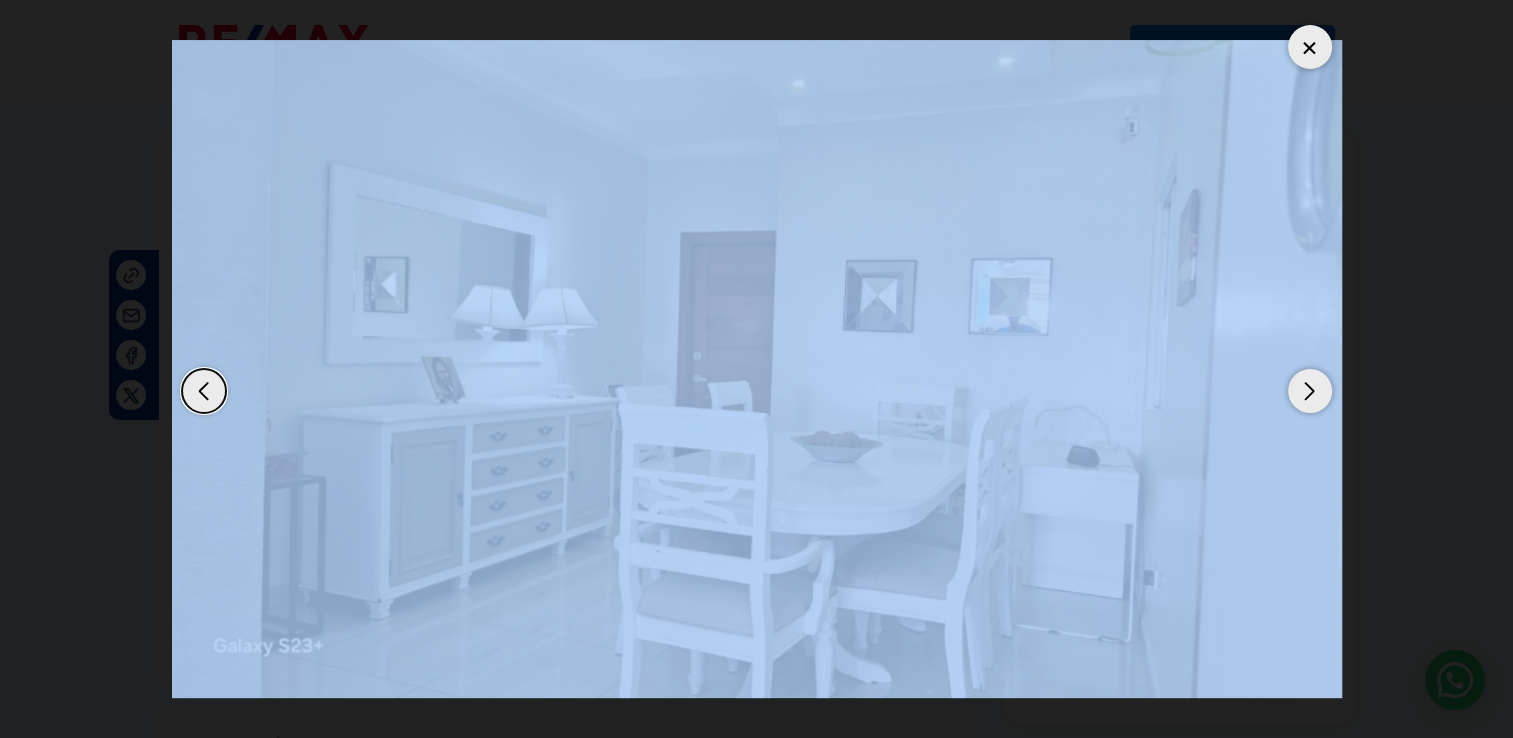 click at bounding box center [1310, 391] 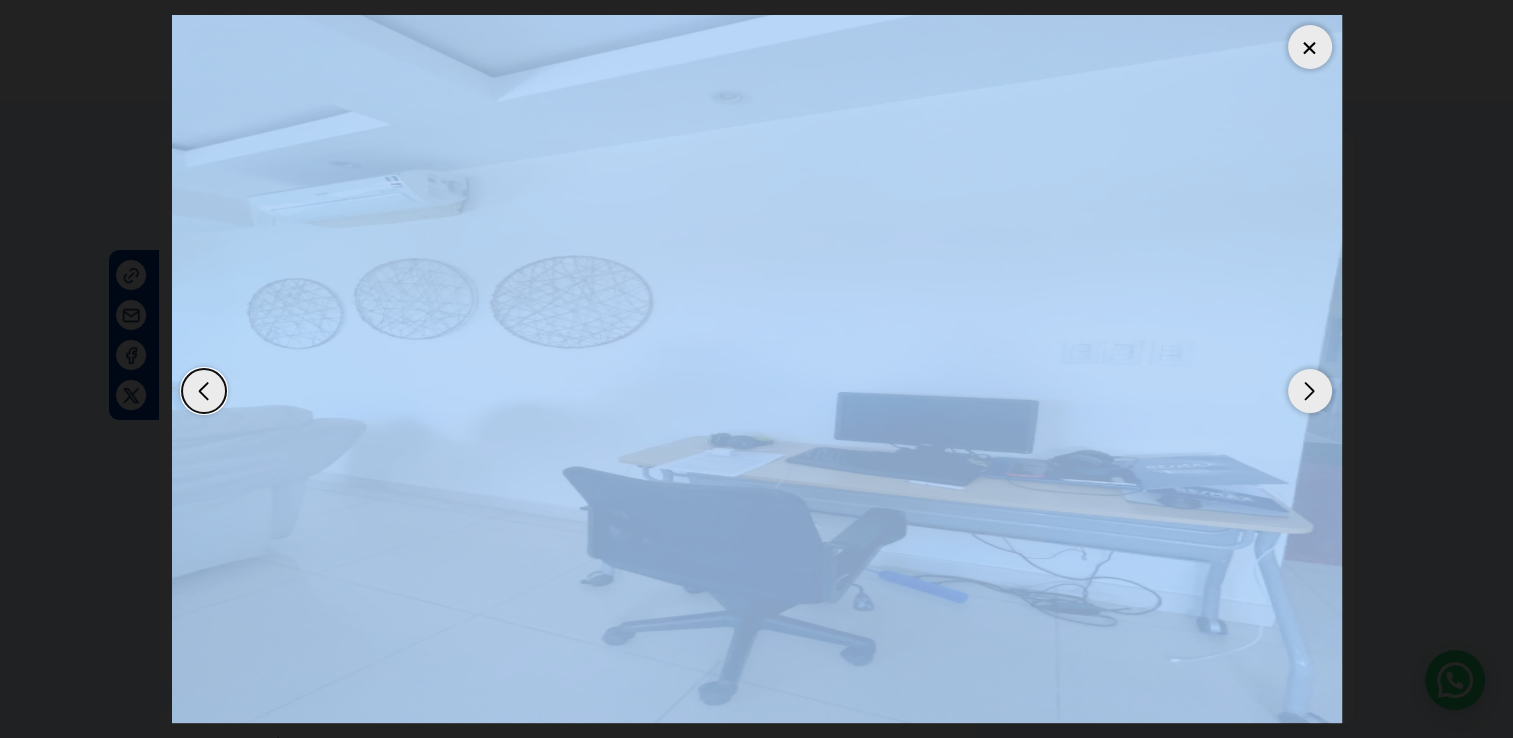 click at bounding box center (1310, 391) 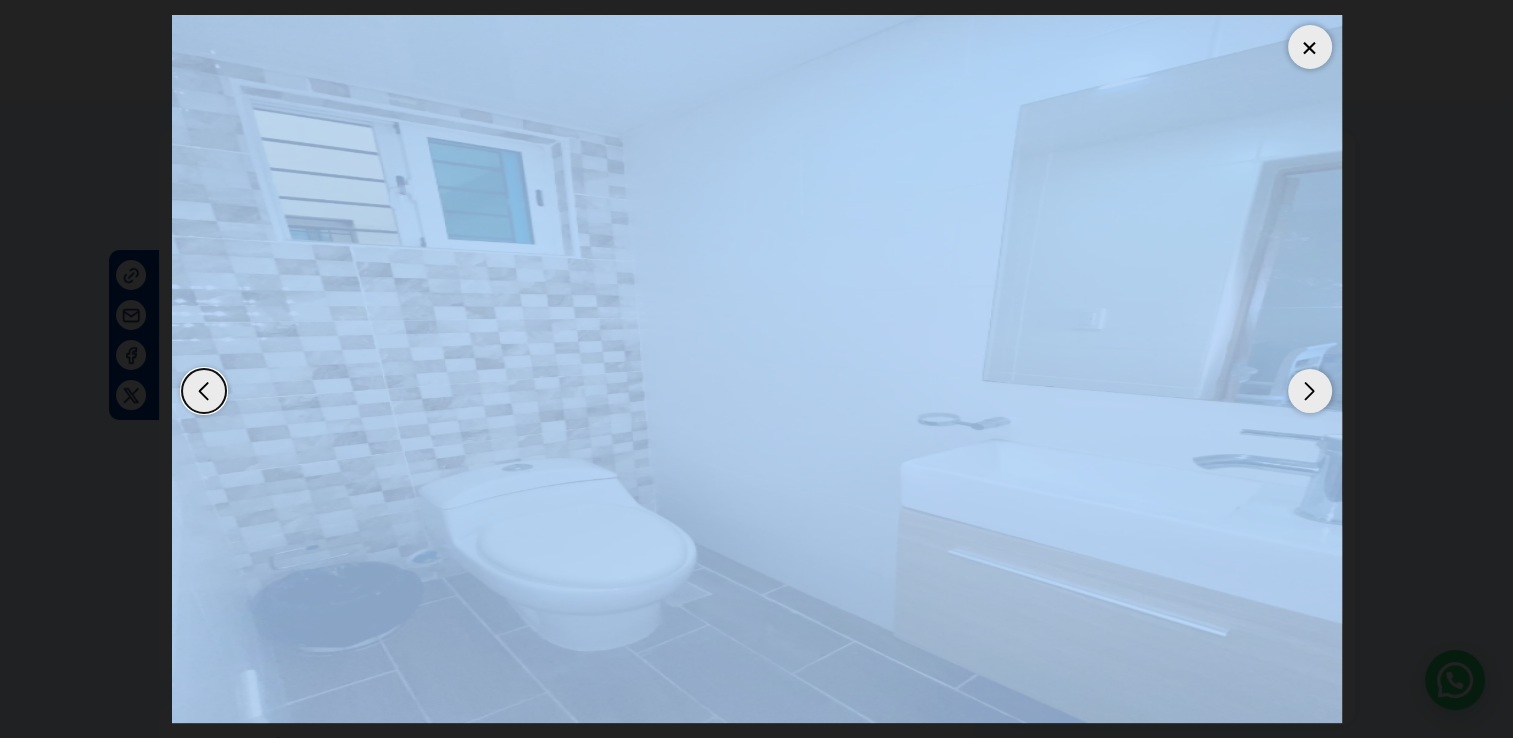click at bounding box center [1310, 391] 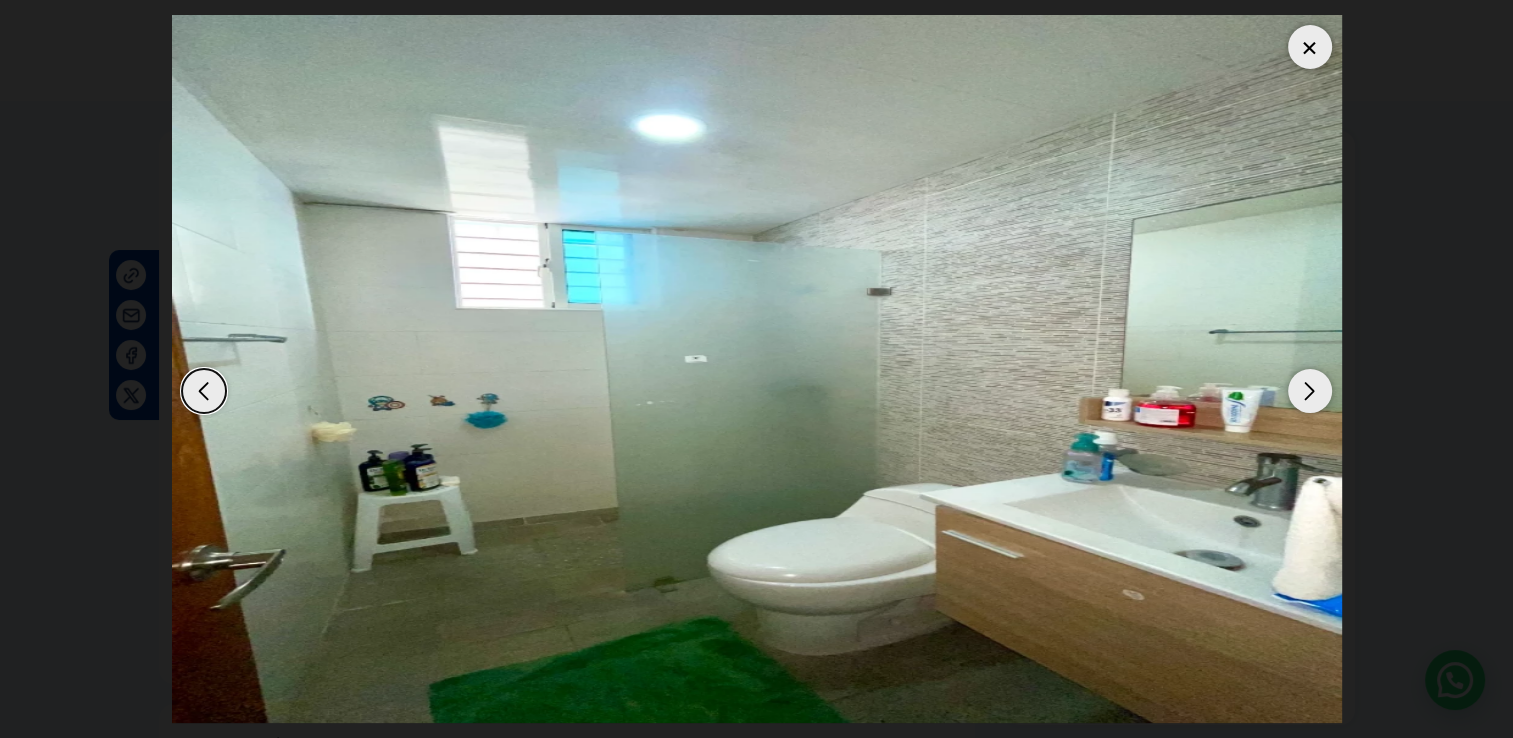 click at bounding box center [1310, 391] 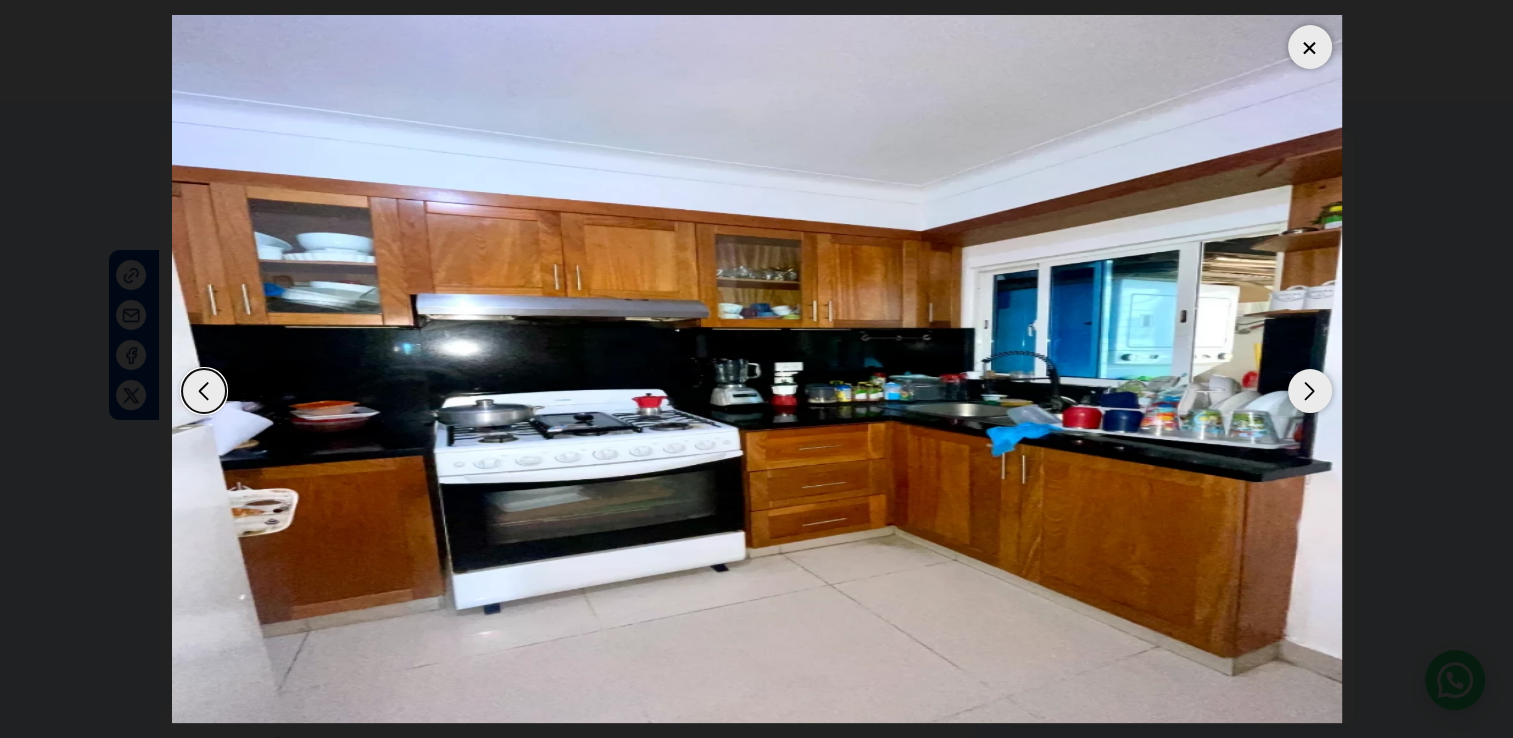 click at bounding box center [757, 369] 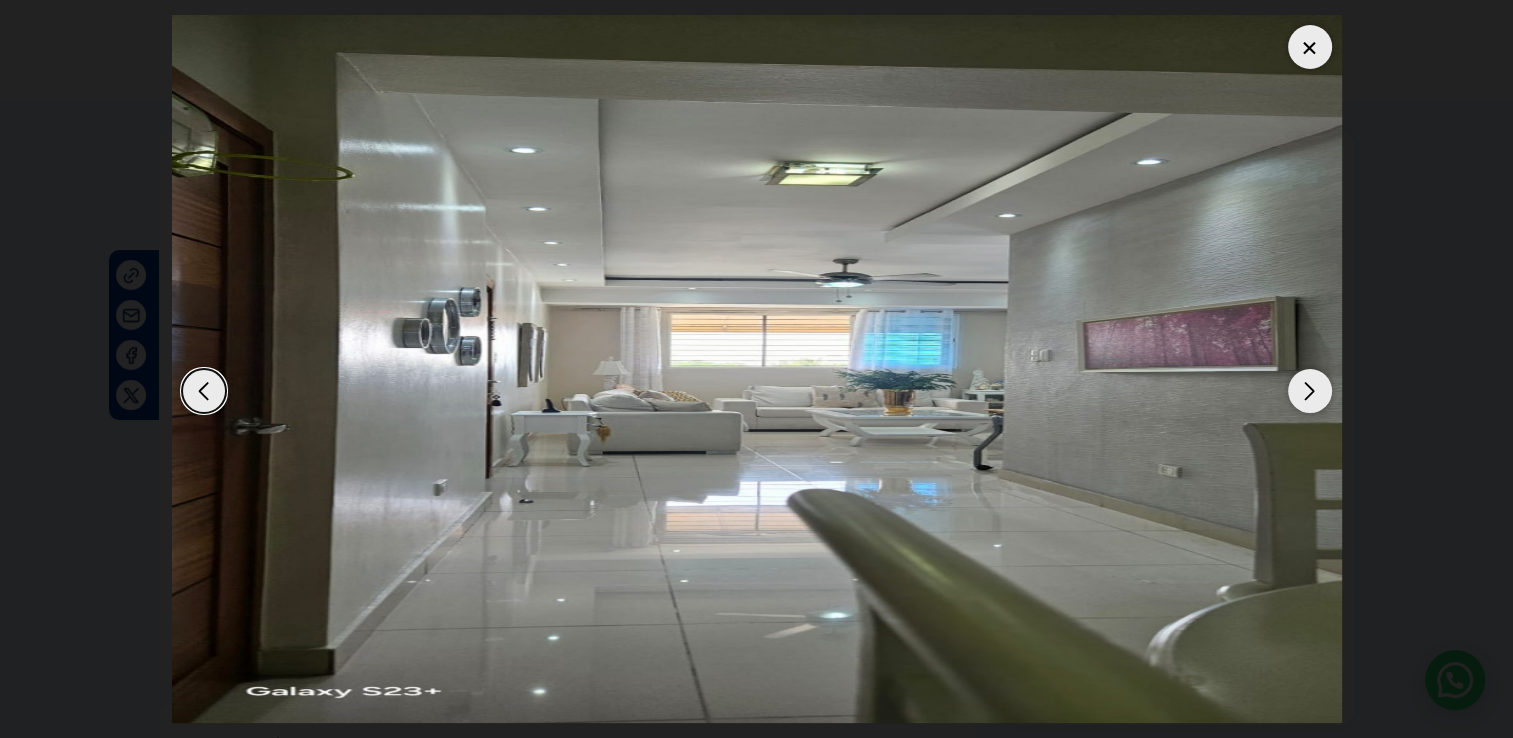 click at bounding box center [757, 369] 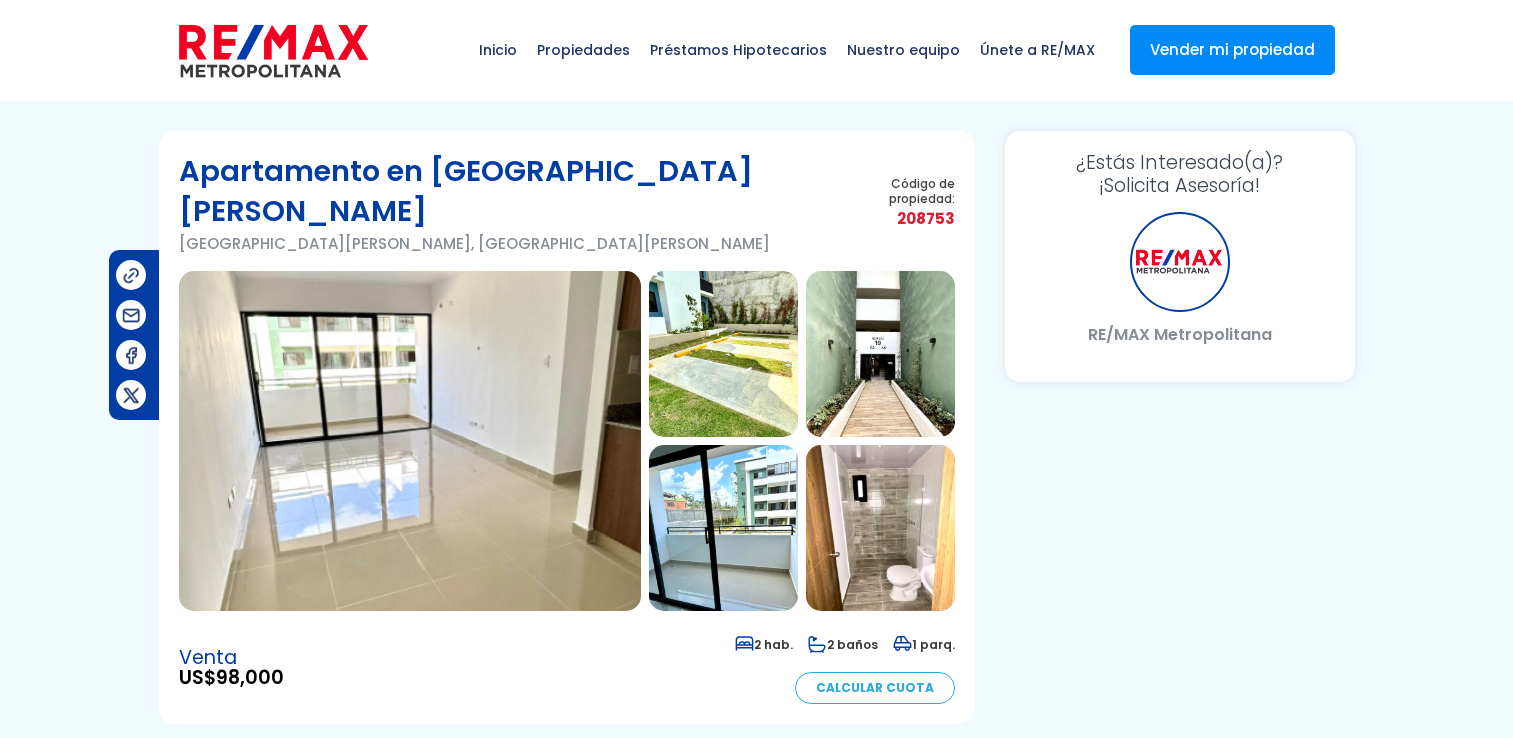 scroll, scrollTop: 0, scrollLeft: 0, axis: both 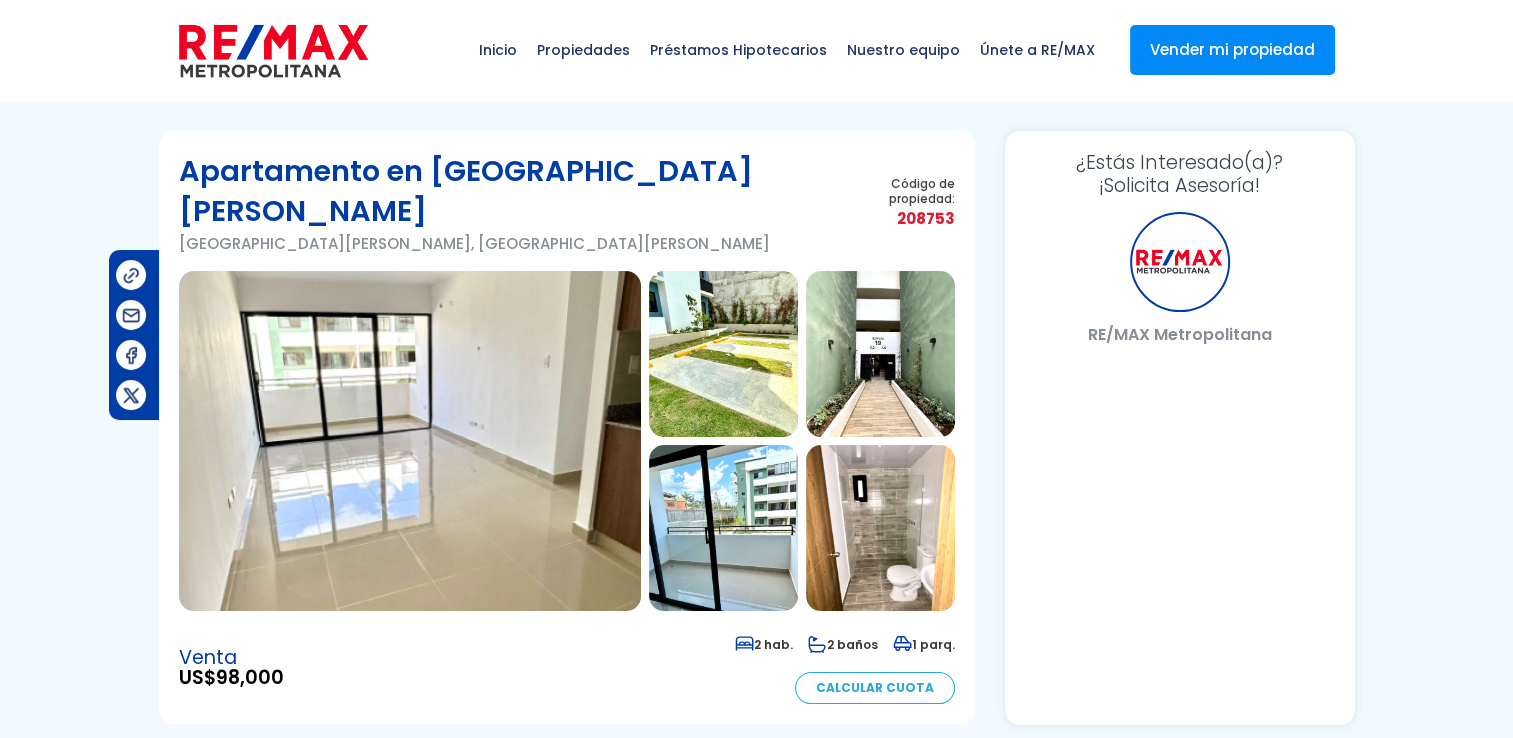 select on "DO" 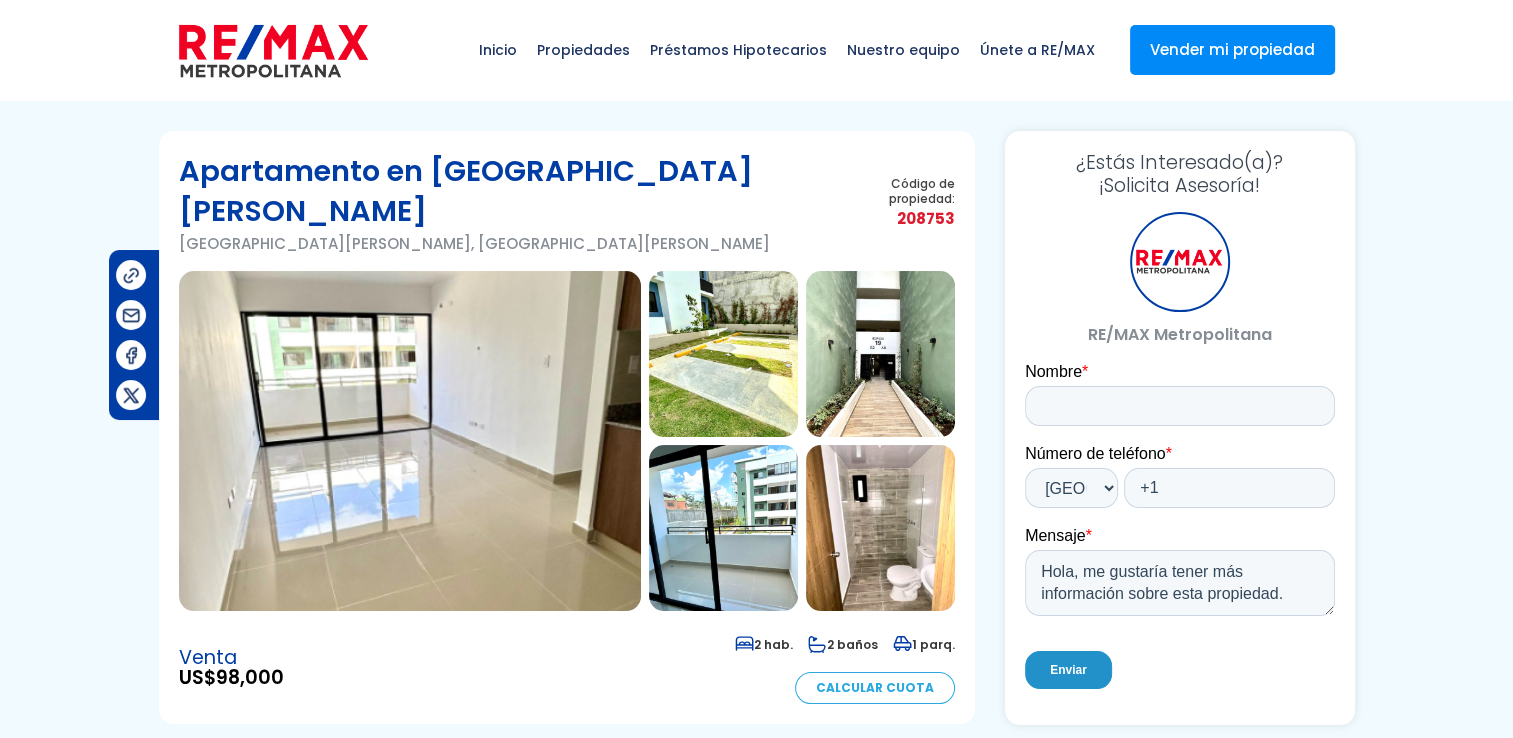 scroll, scrollTop: 0, scrollLeft: 0, axis: both 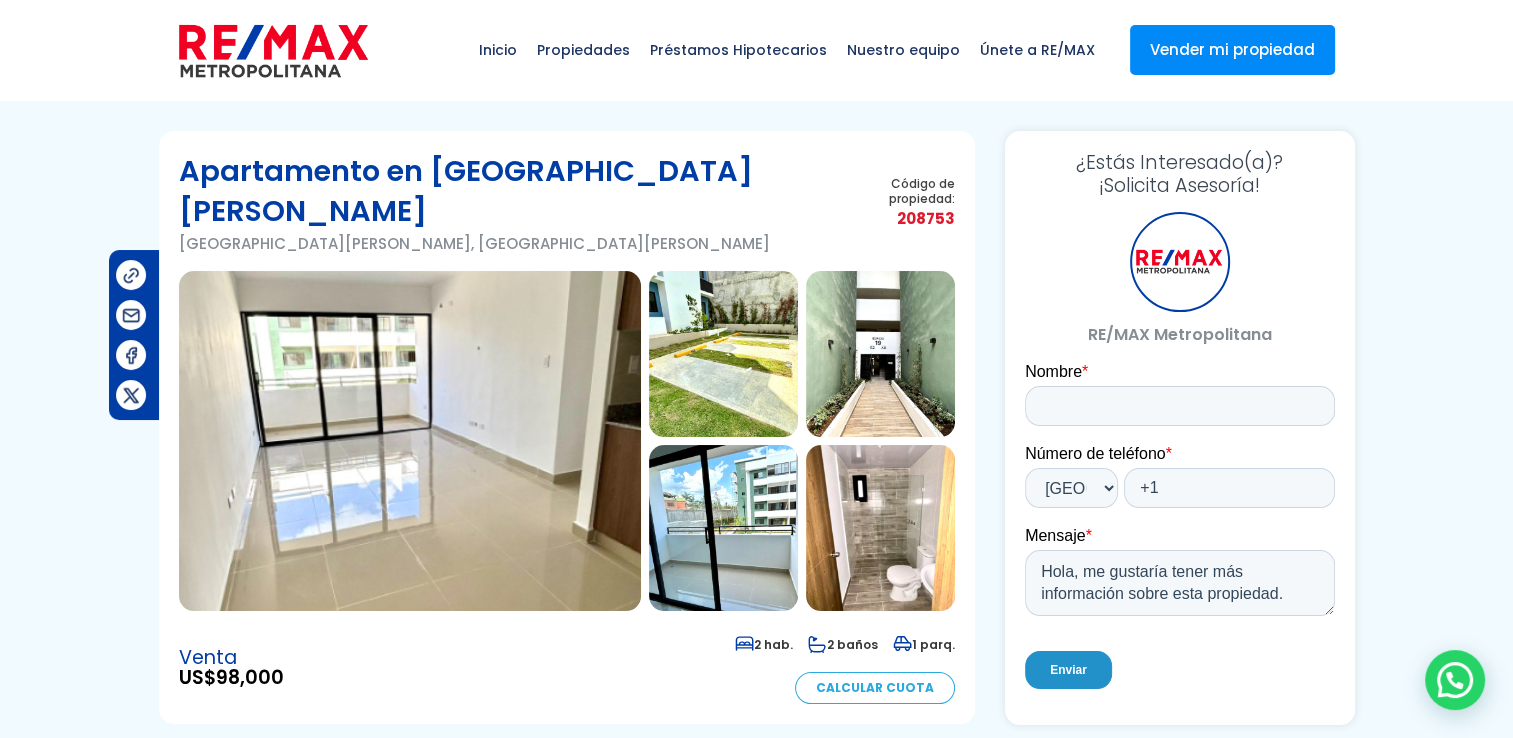 click at bounding box center [723, 354] 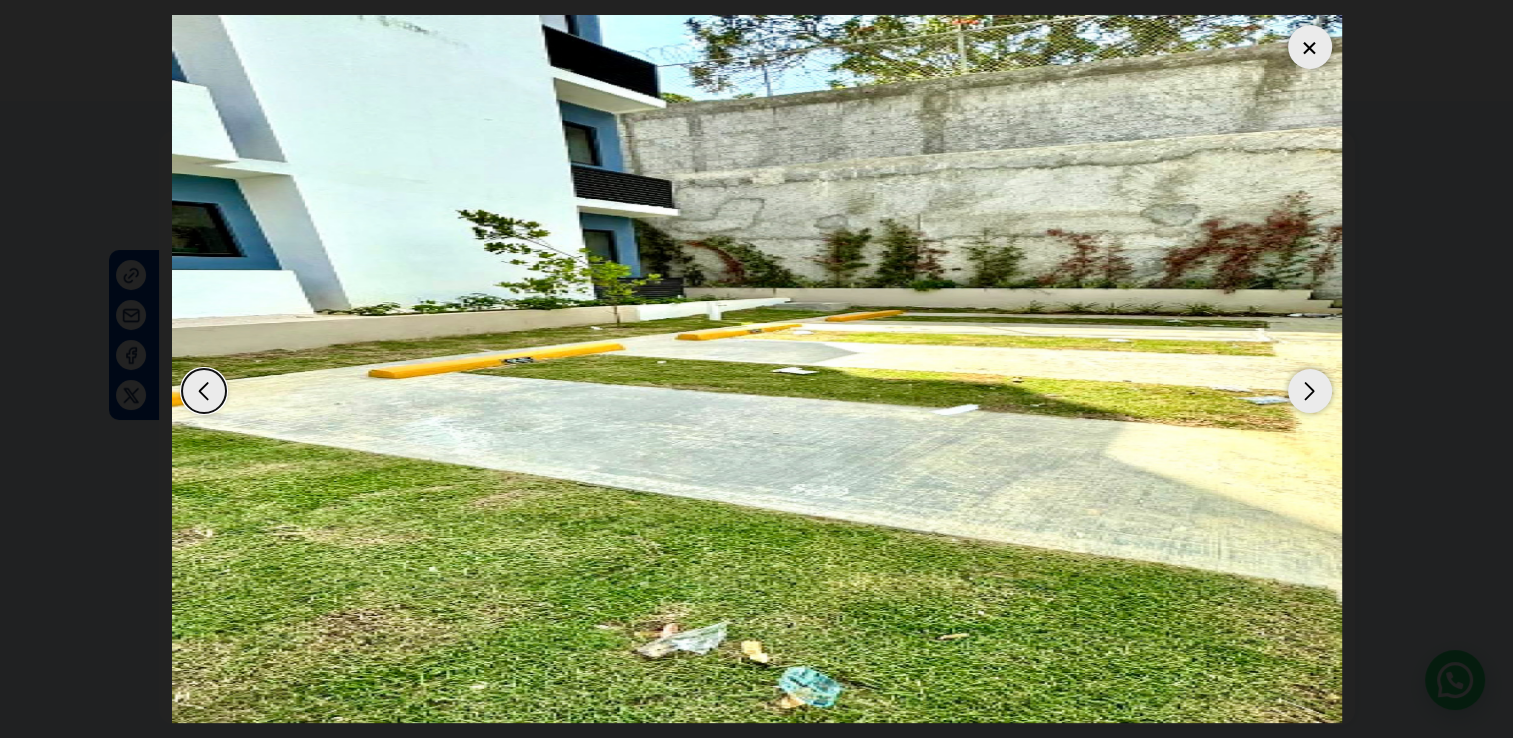 click at bounding box center (1310, 391) 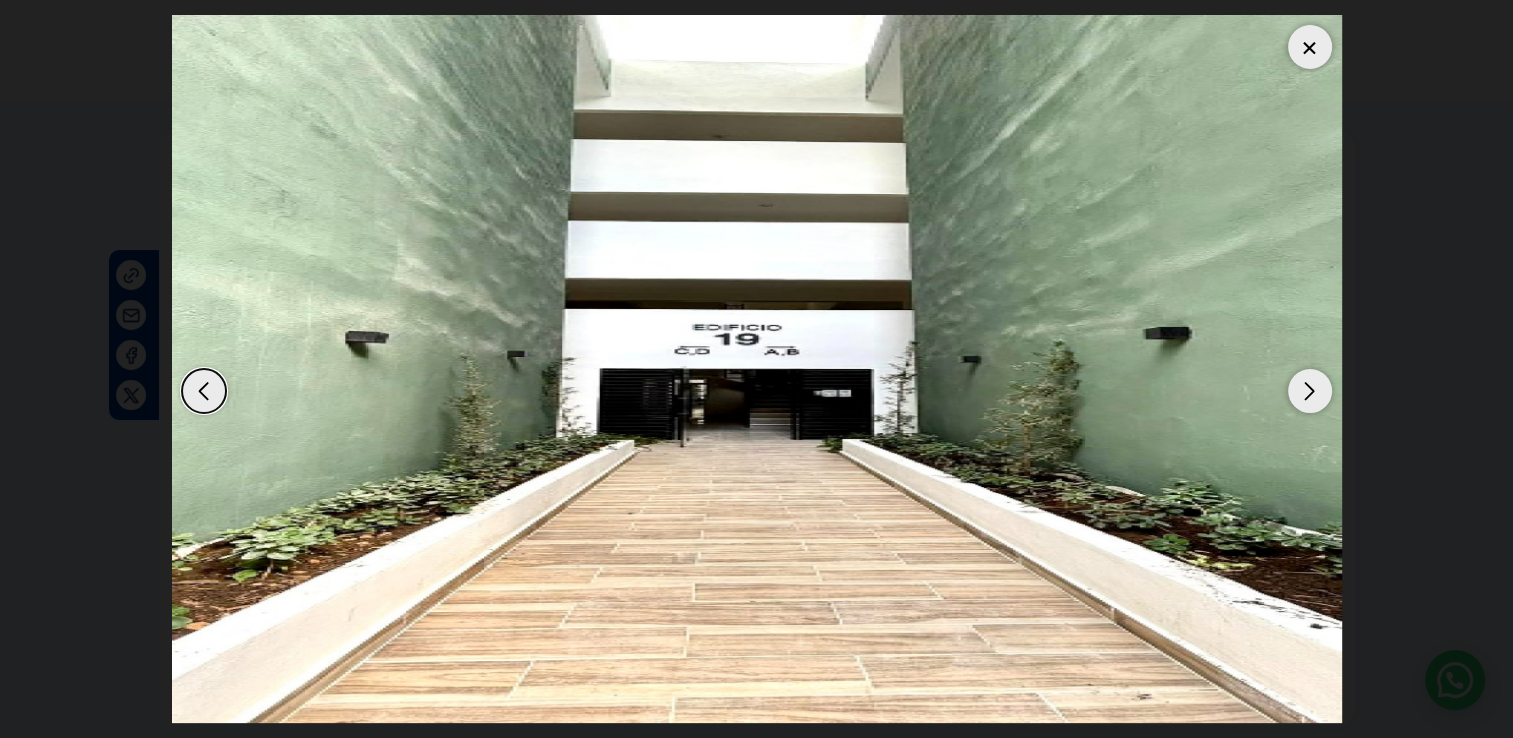 click at bounding box center [1310, 391] 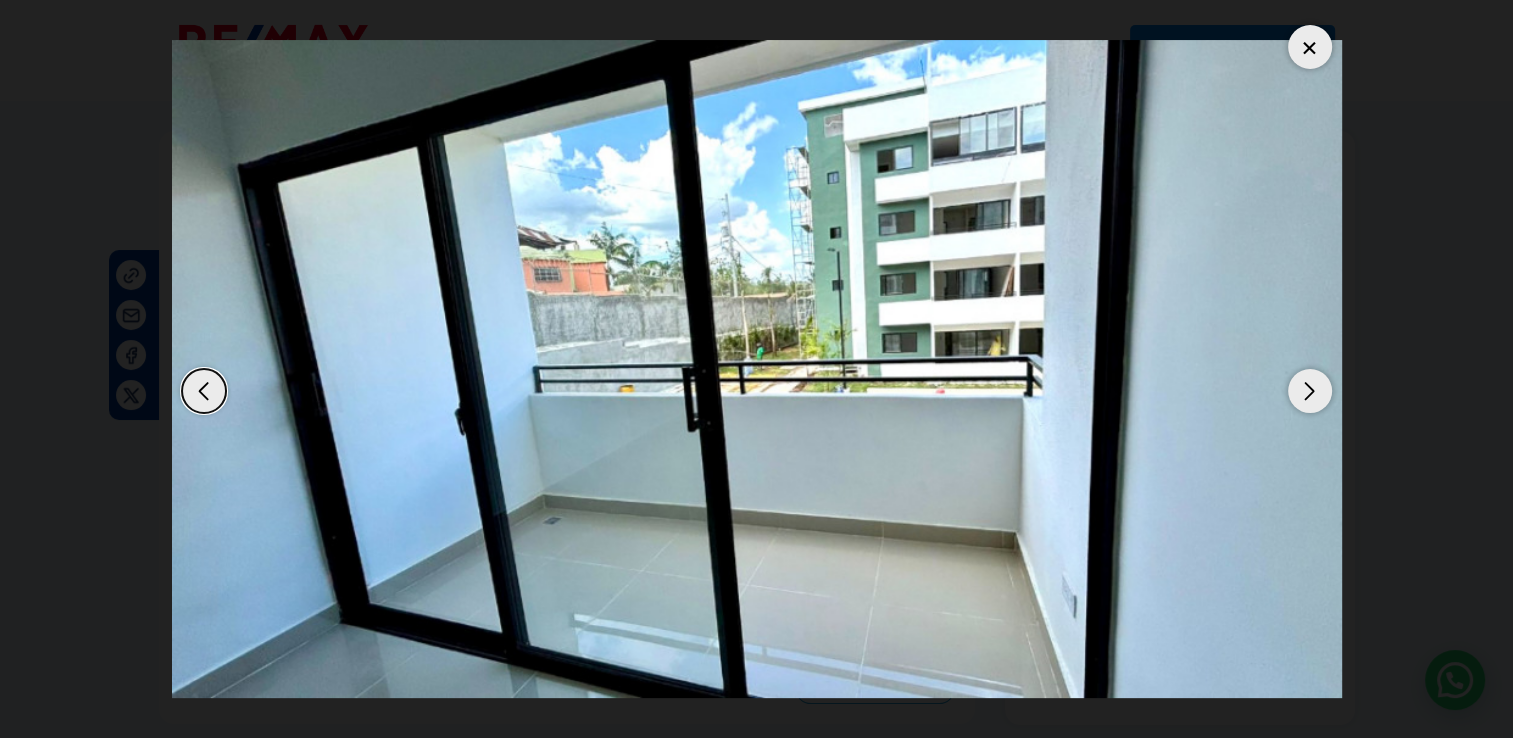 click at bounding box center [1310, 391] 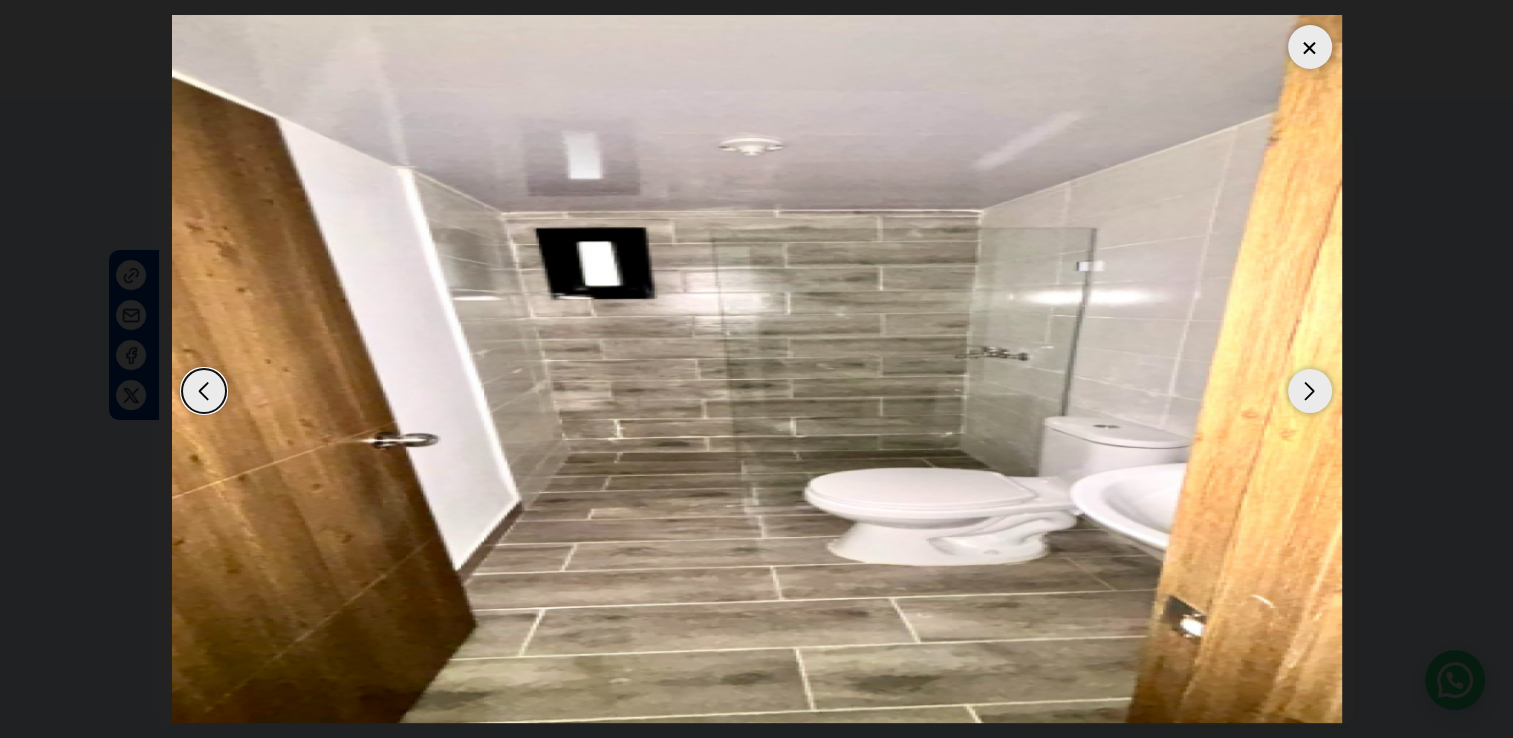 click at bounding box center [1310, 391] 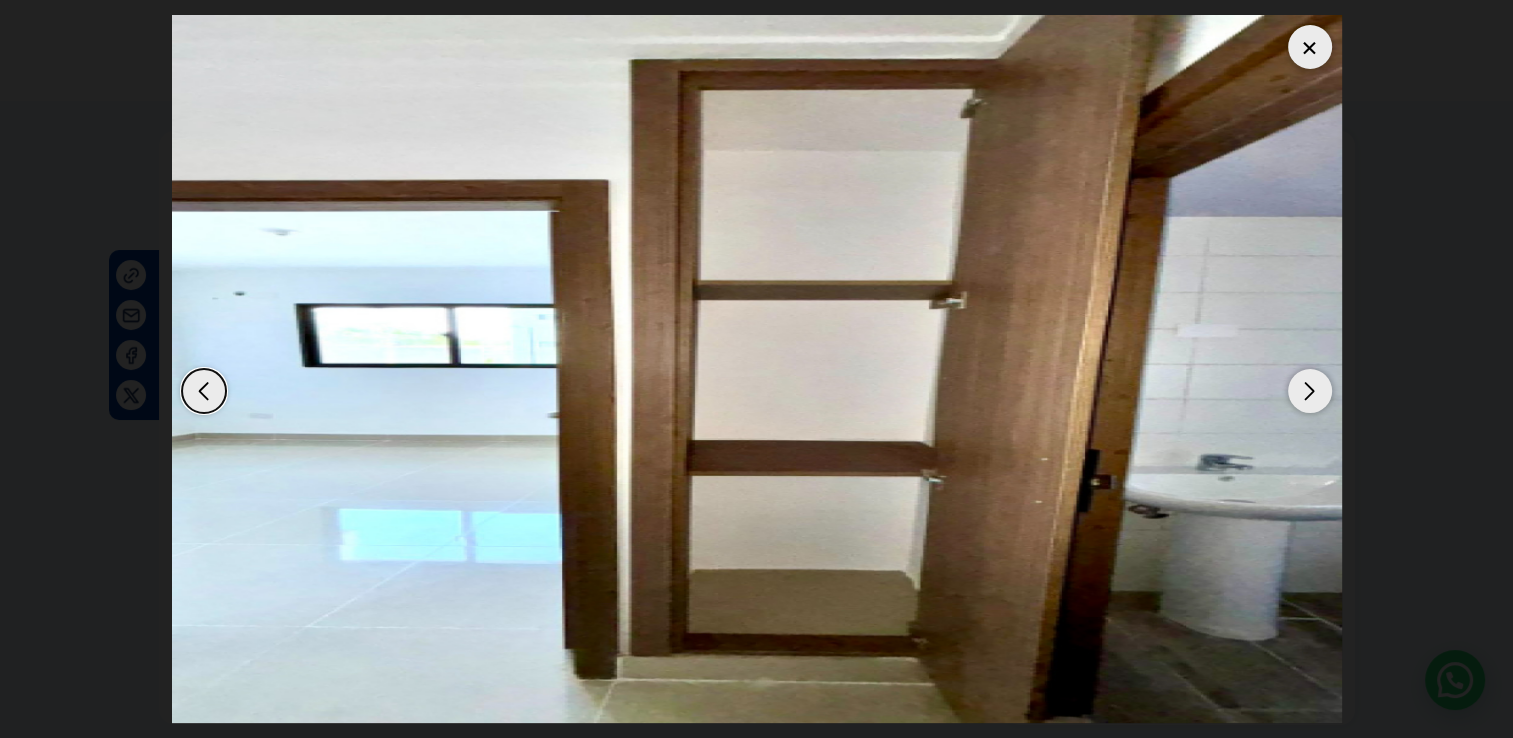 click at bounding box center (1310, 391) 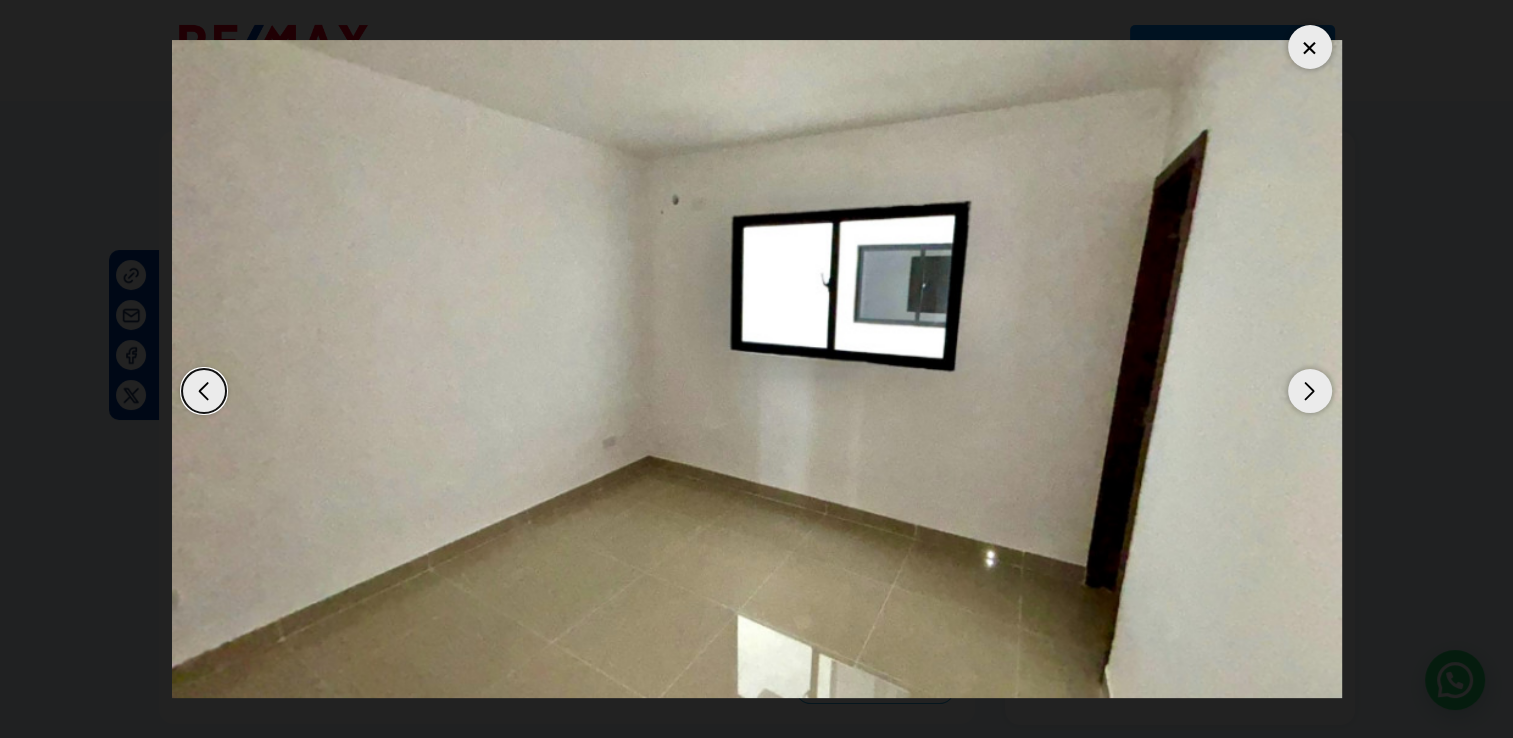 click at bounding box center (1310, 391) 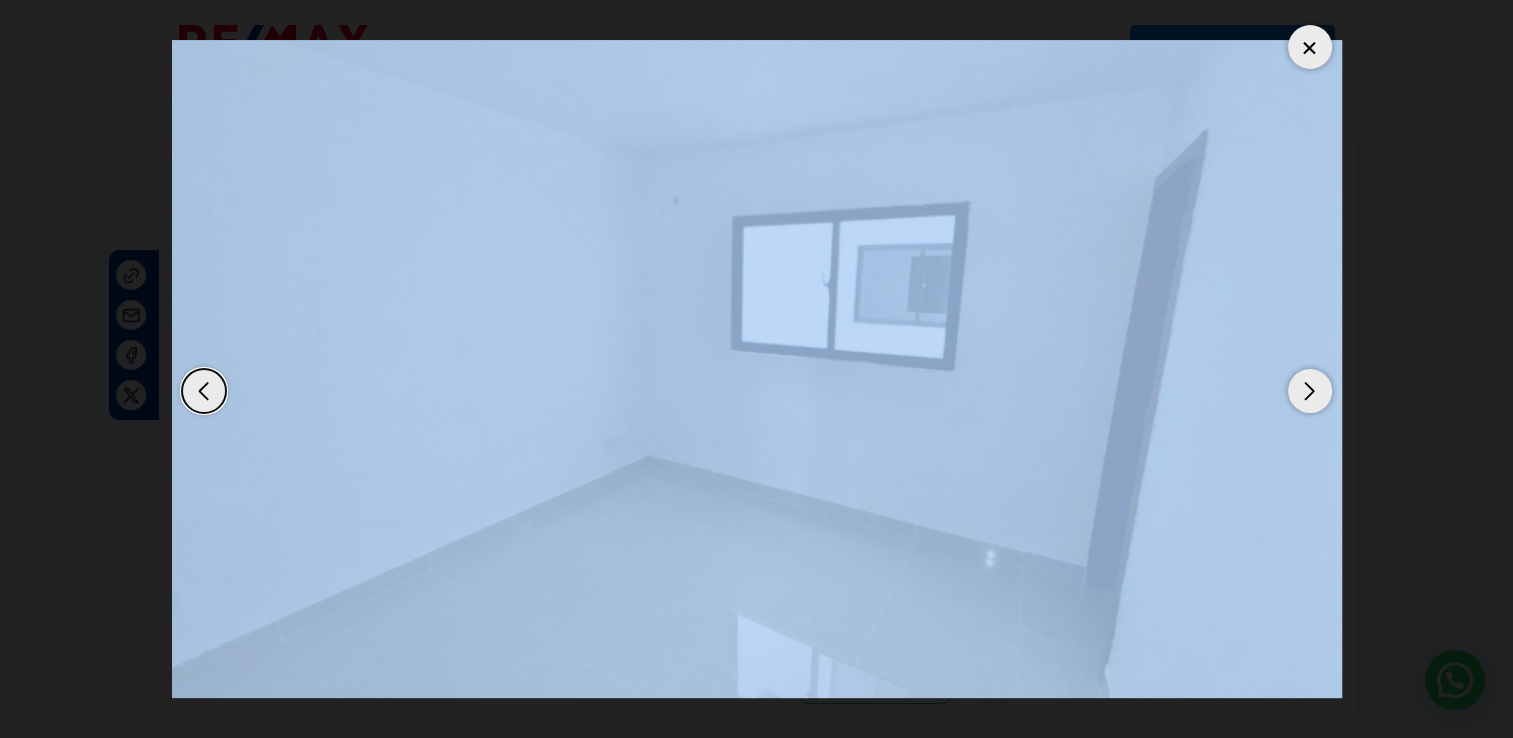 click at bounding box center (1310, 391) 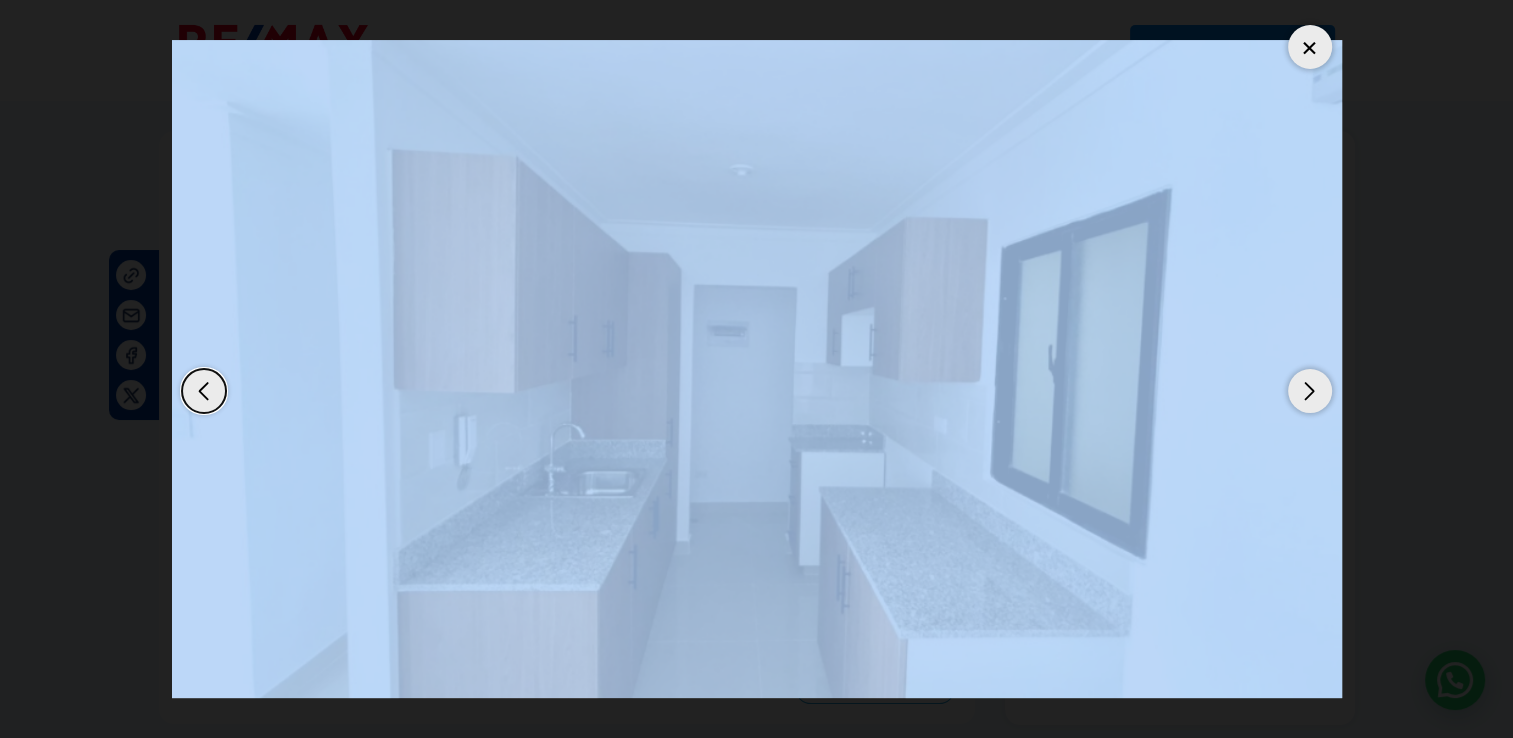 click at bounding box center [757, 369] 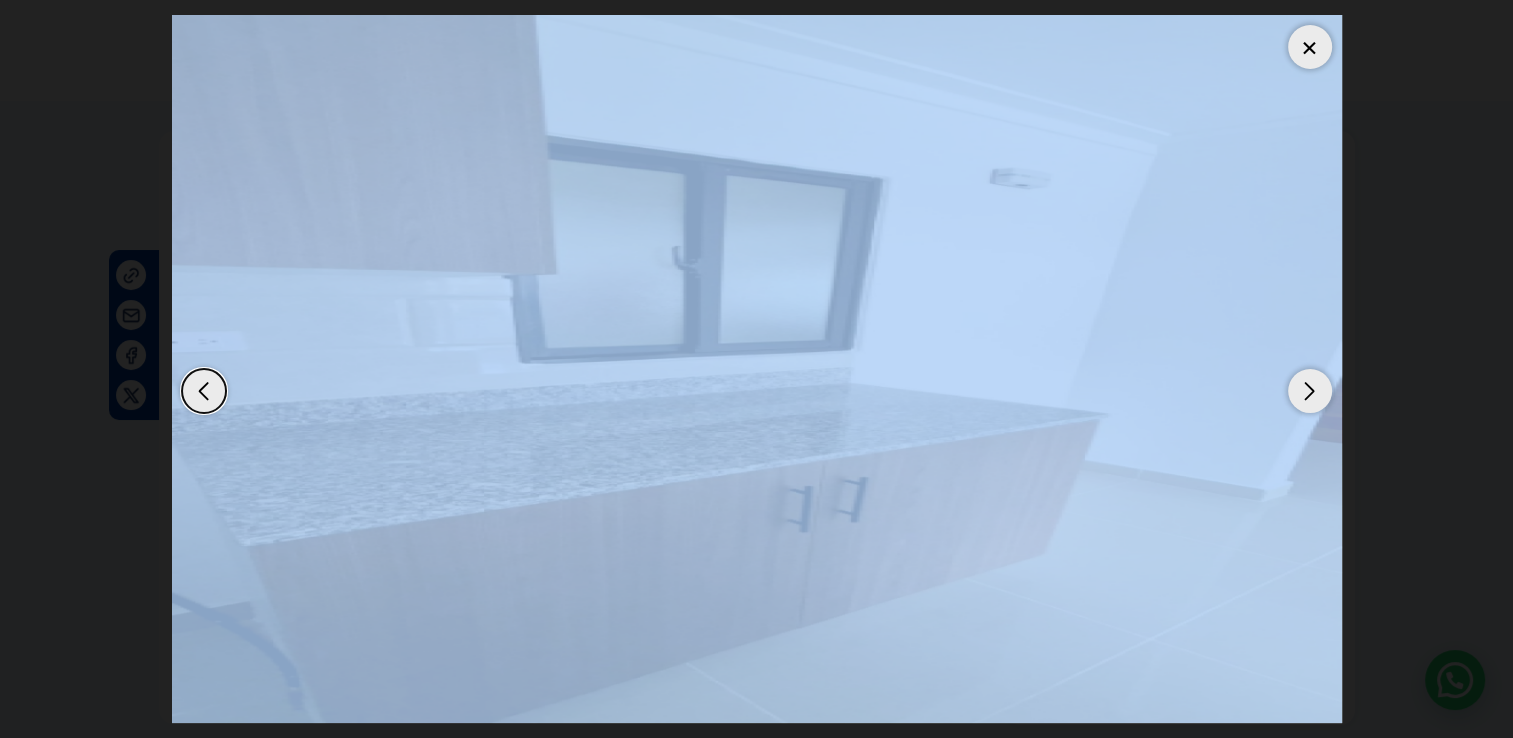 click at bounding box center (757, 369) 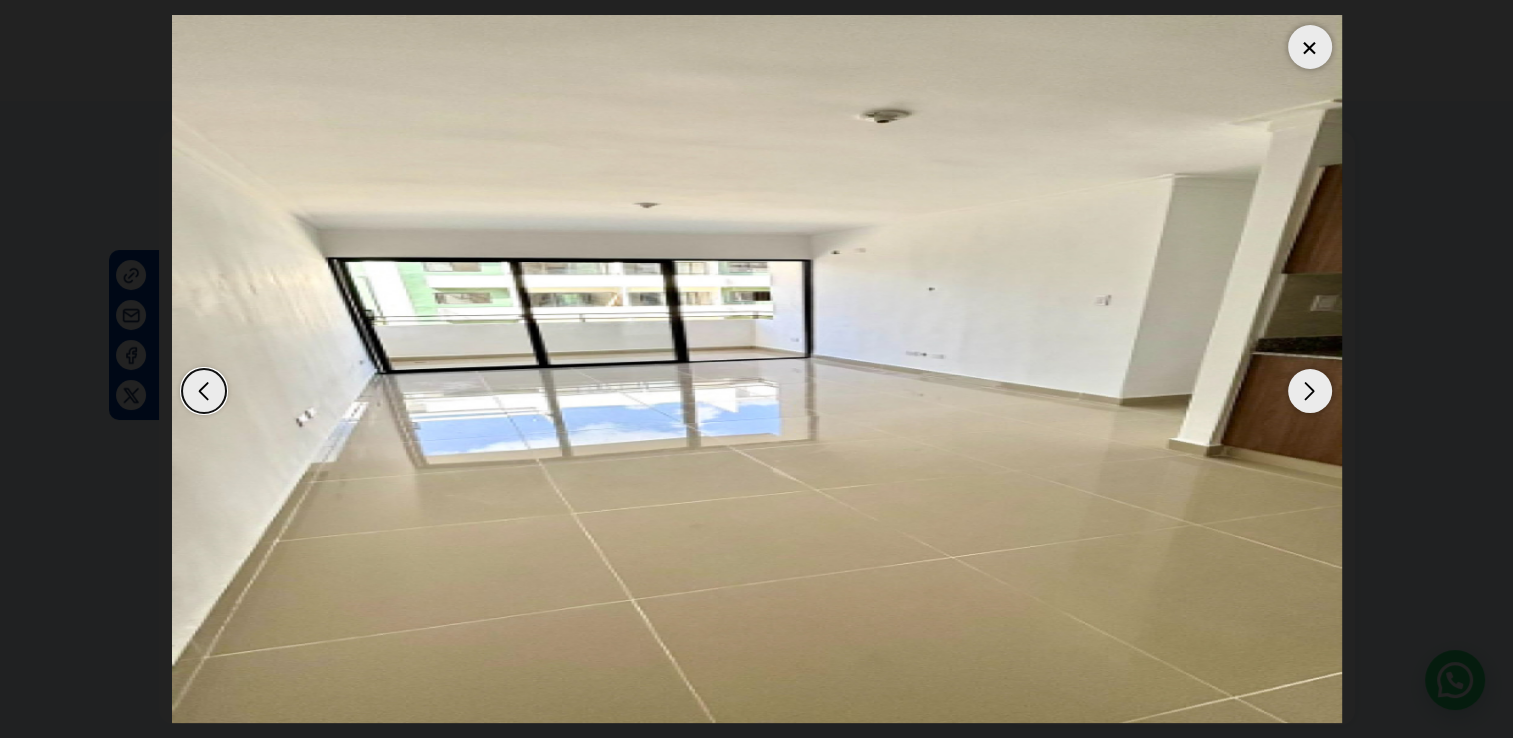 click at bounding box center [1310, 391] 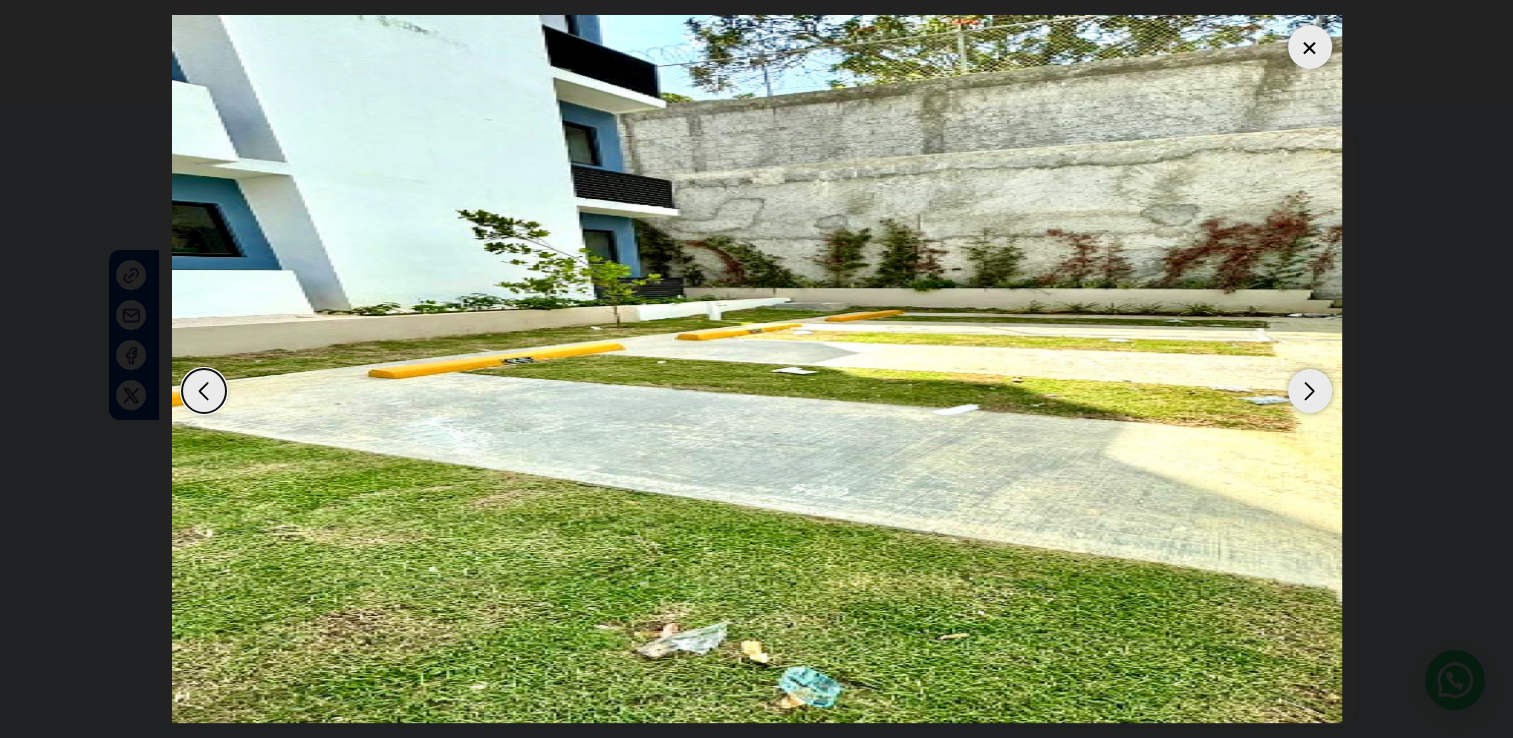 click at bounding box center (1310, 391) 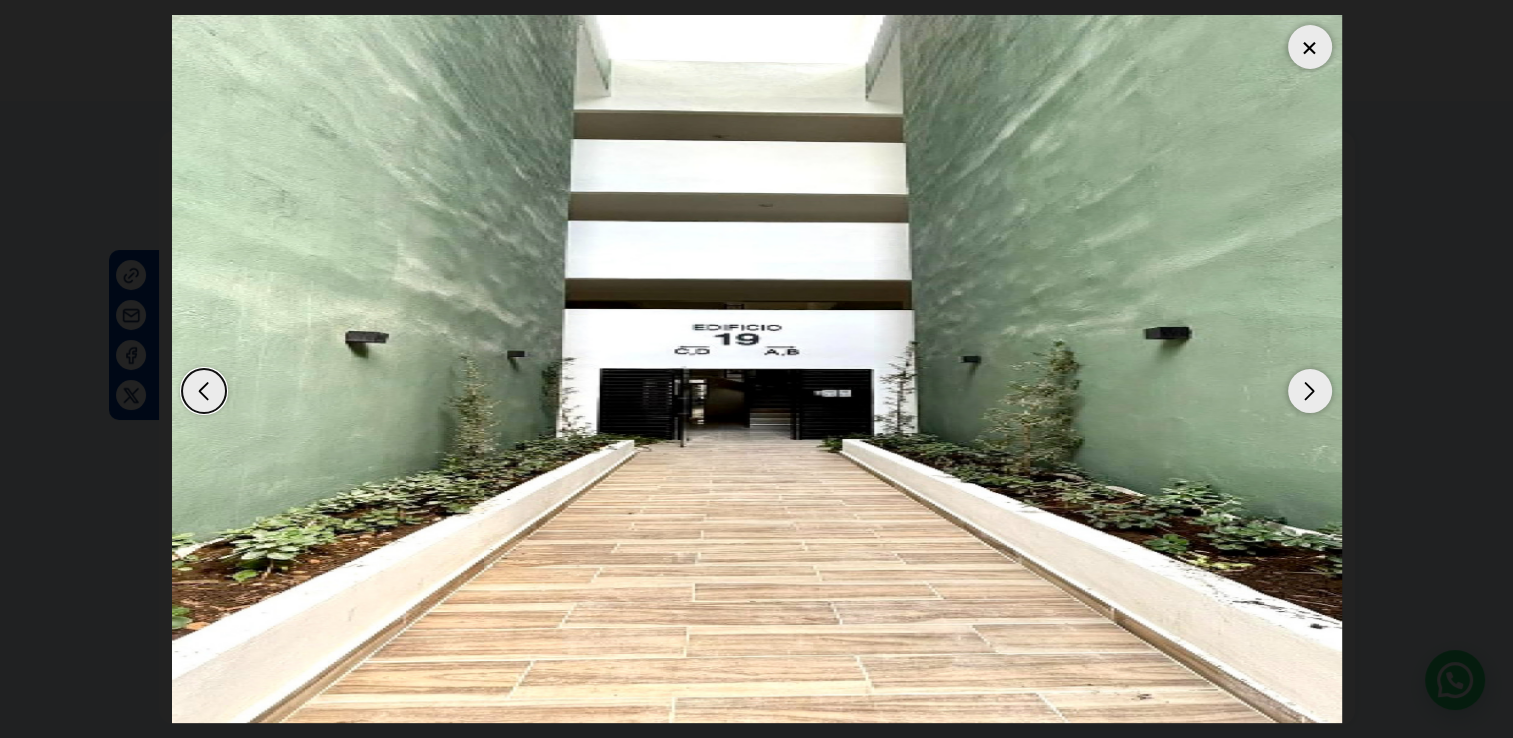 click at bounding box center [1310, 391] 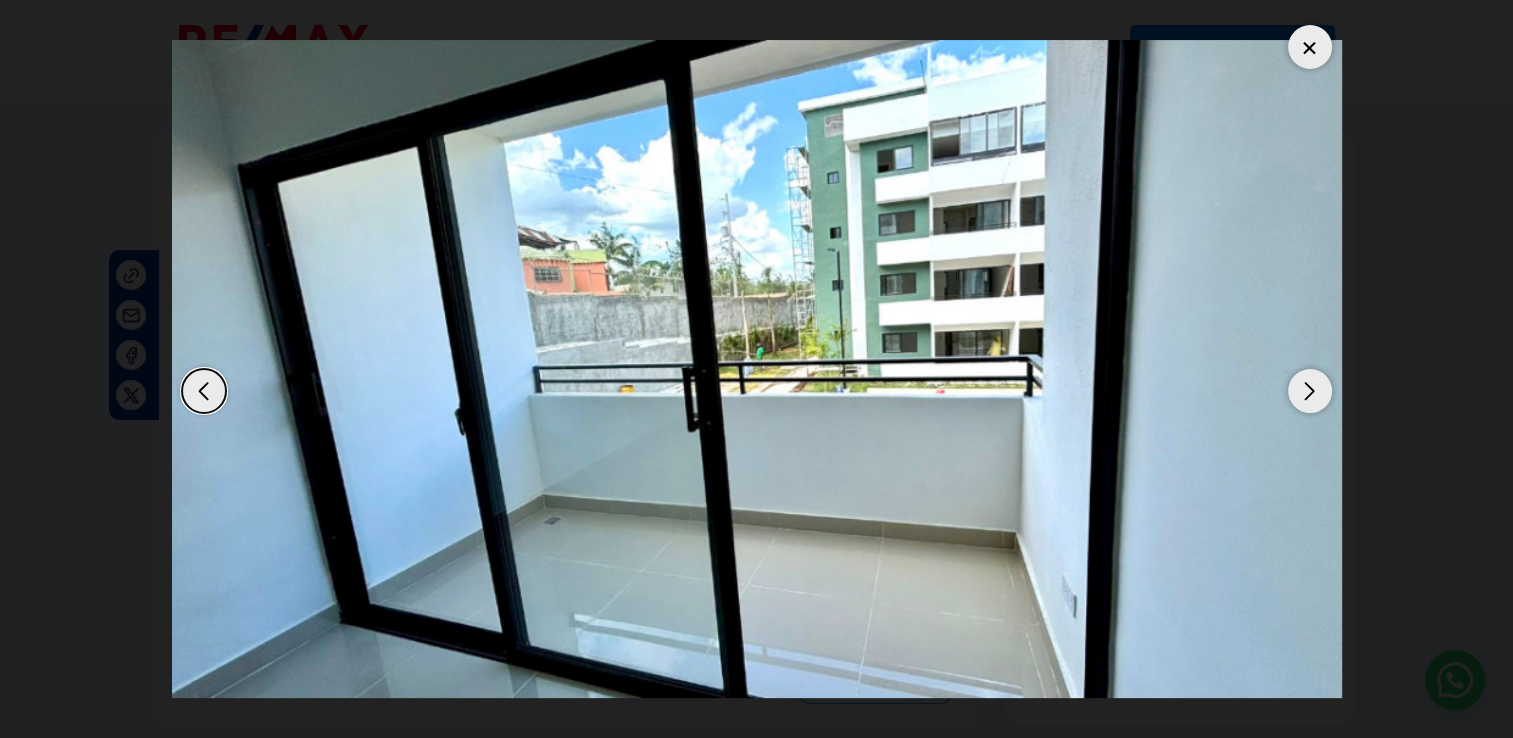 click at bounding box center [1310, 391] 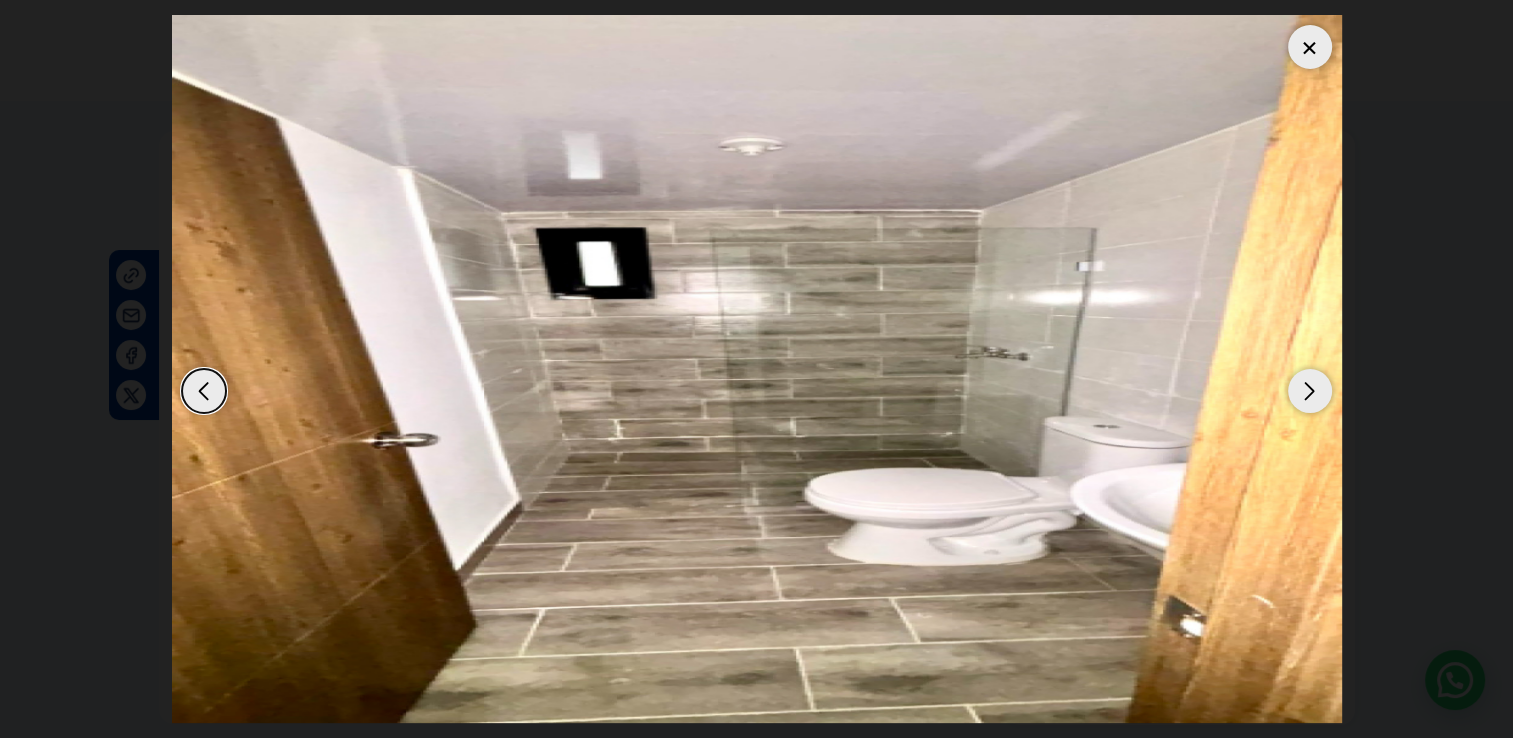 click at bounding box center [1310, 391] 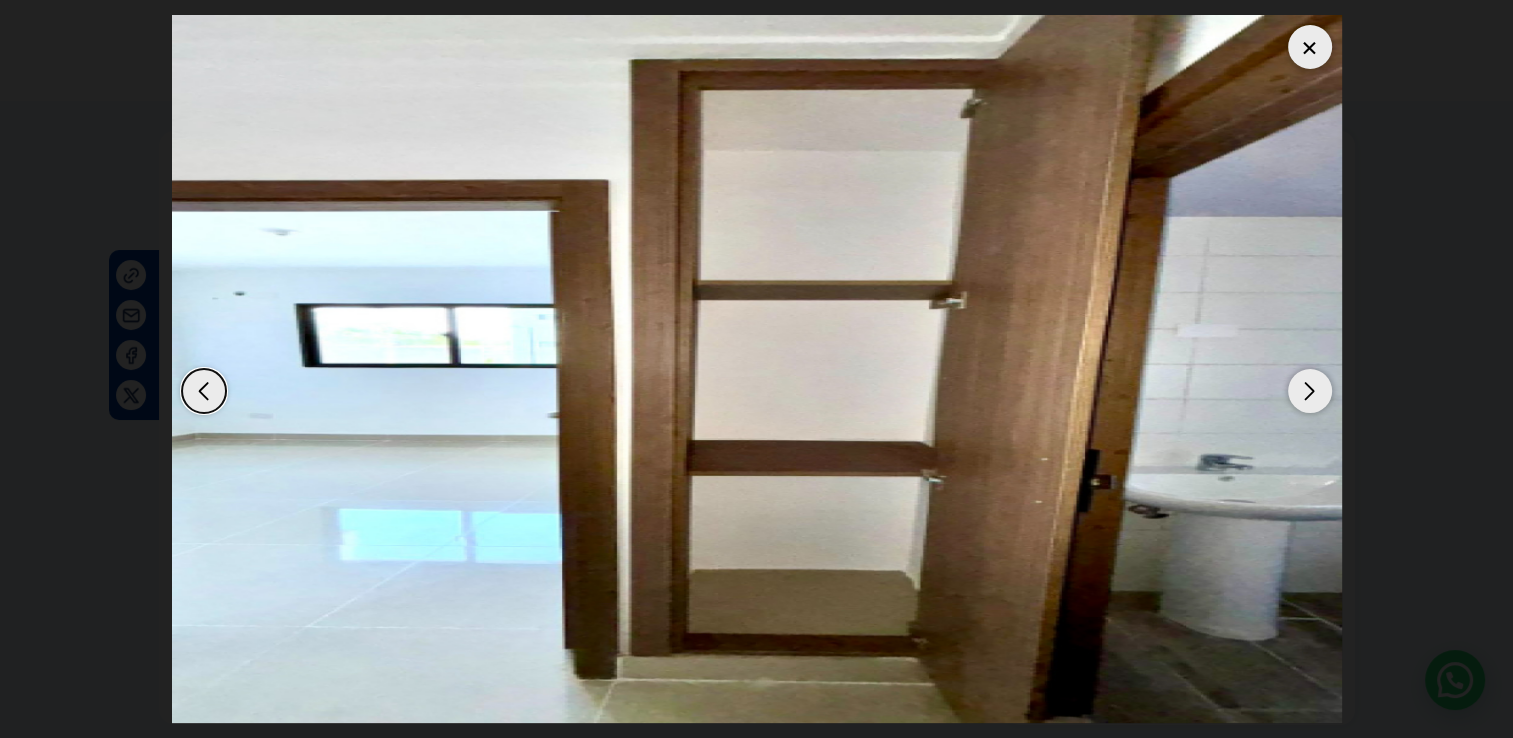 click at bounding box center [1310, 391] 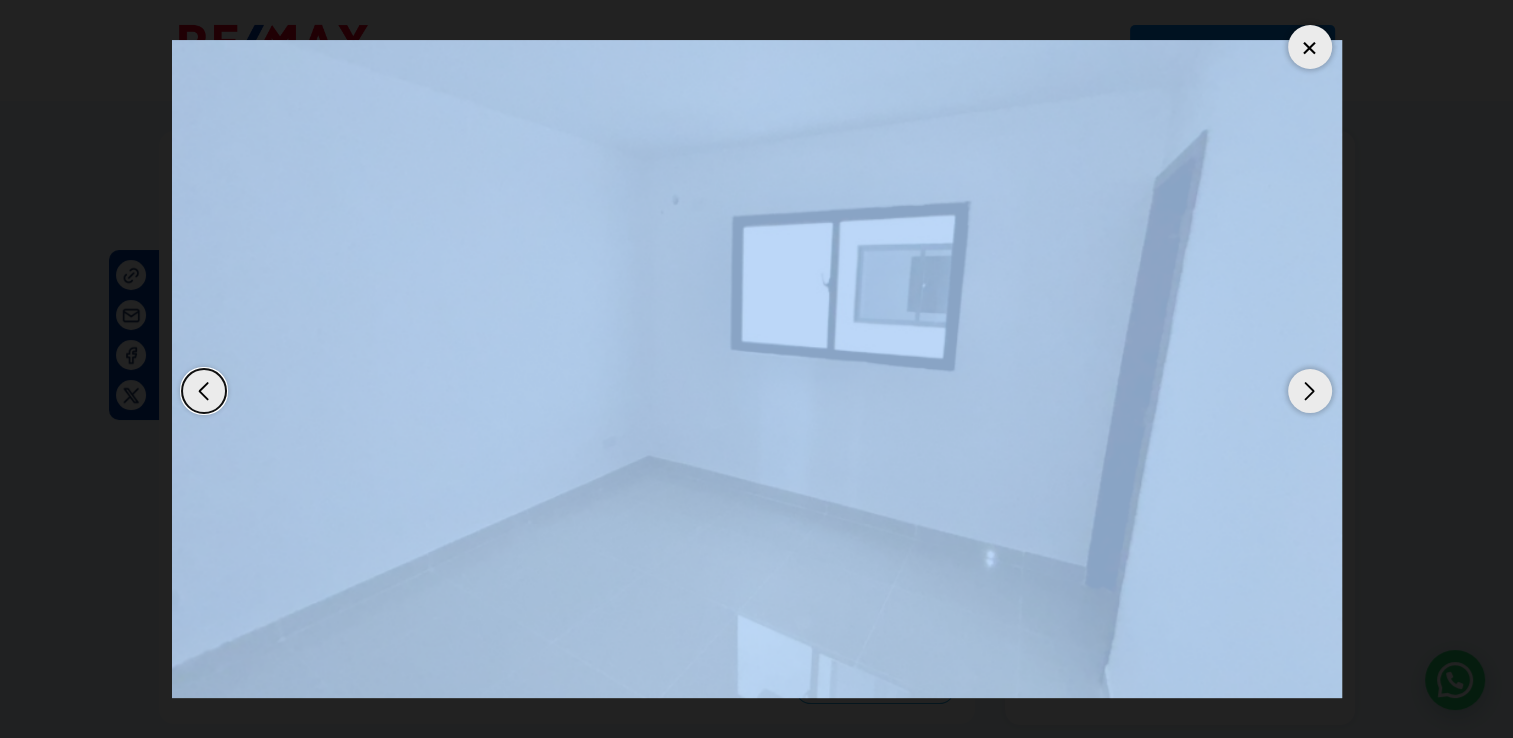 click at bounding box center [1310, 391] 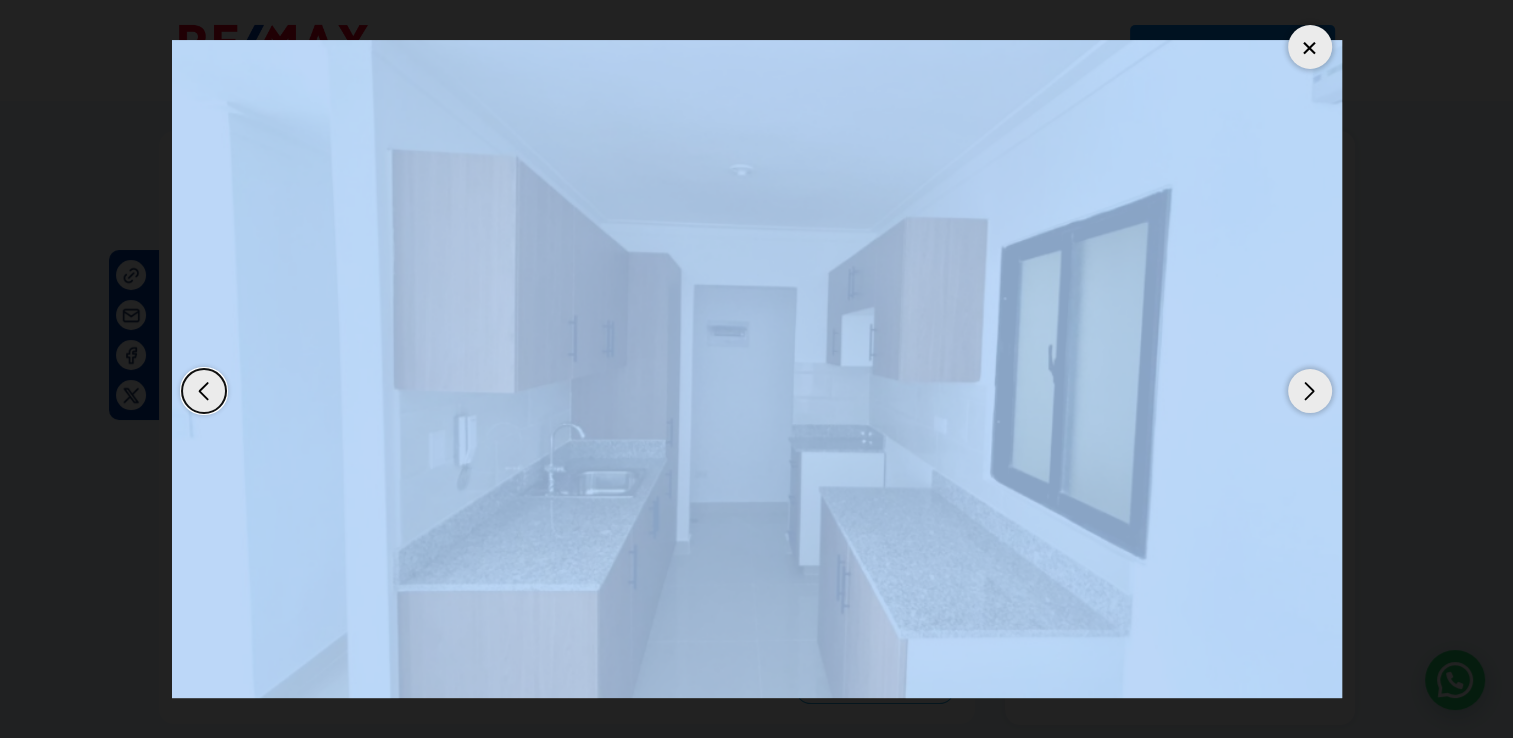 click at bounding box center (1310, 391) 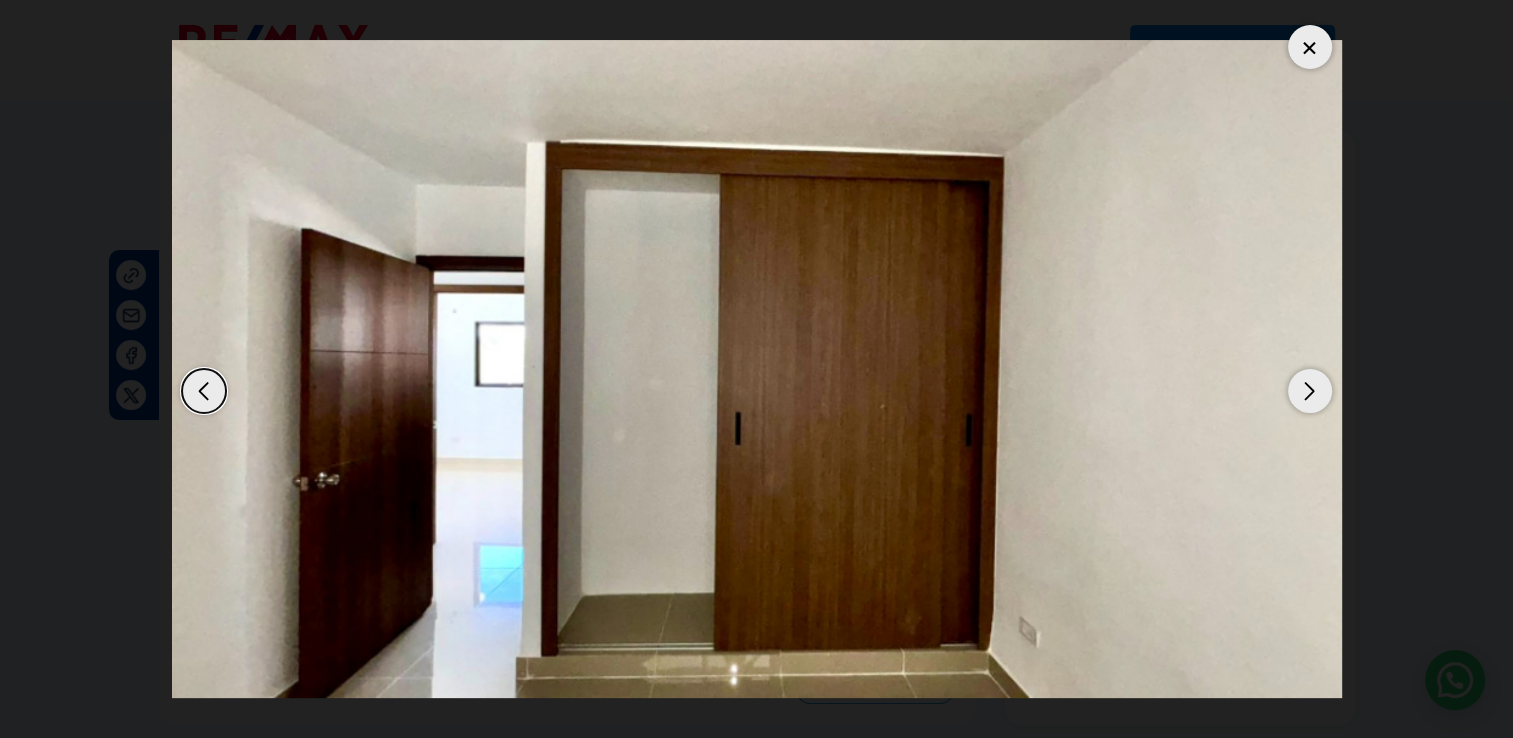click at bounding box center [1310, 391] 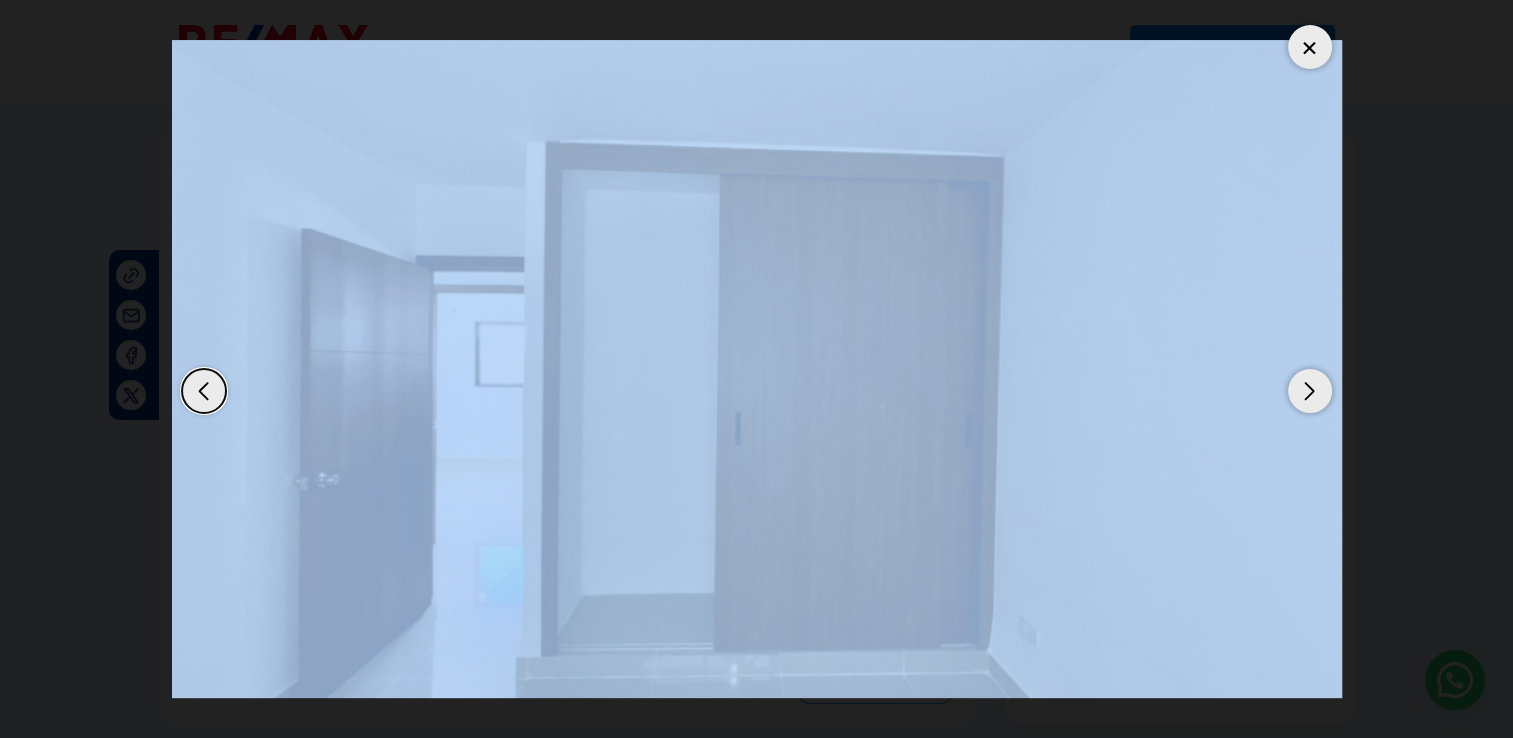 click at bounding box center (1310, 391) 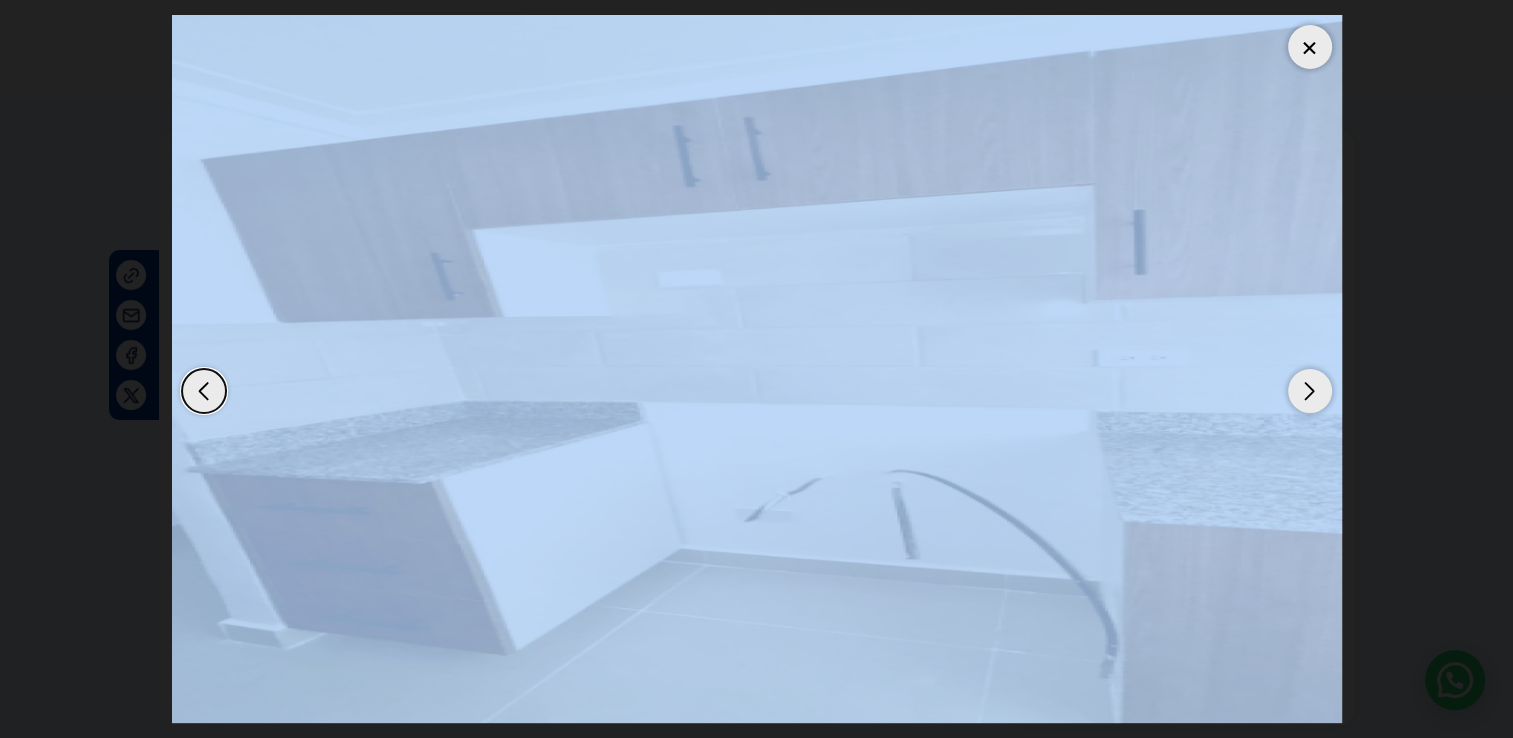 click at bounding box center [1310, 391] 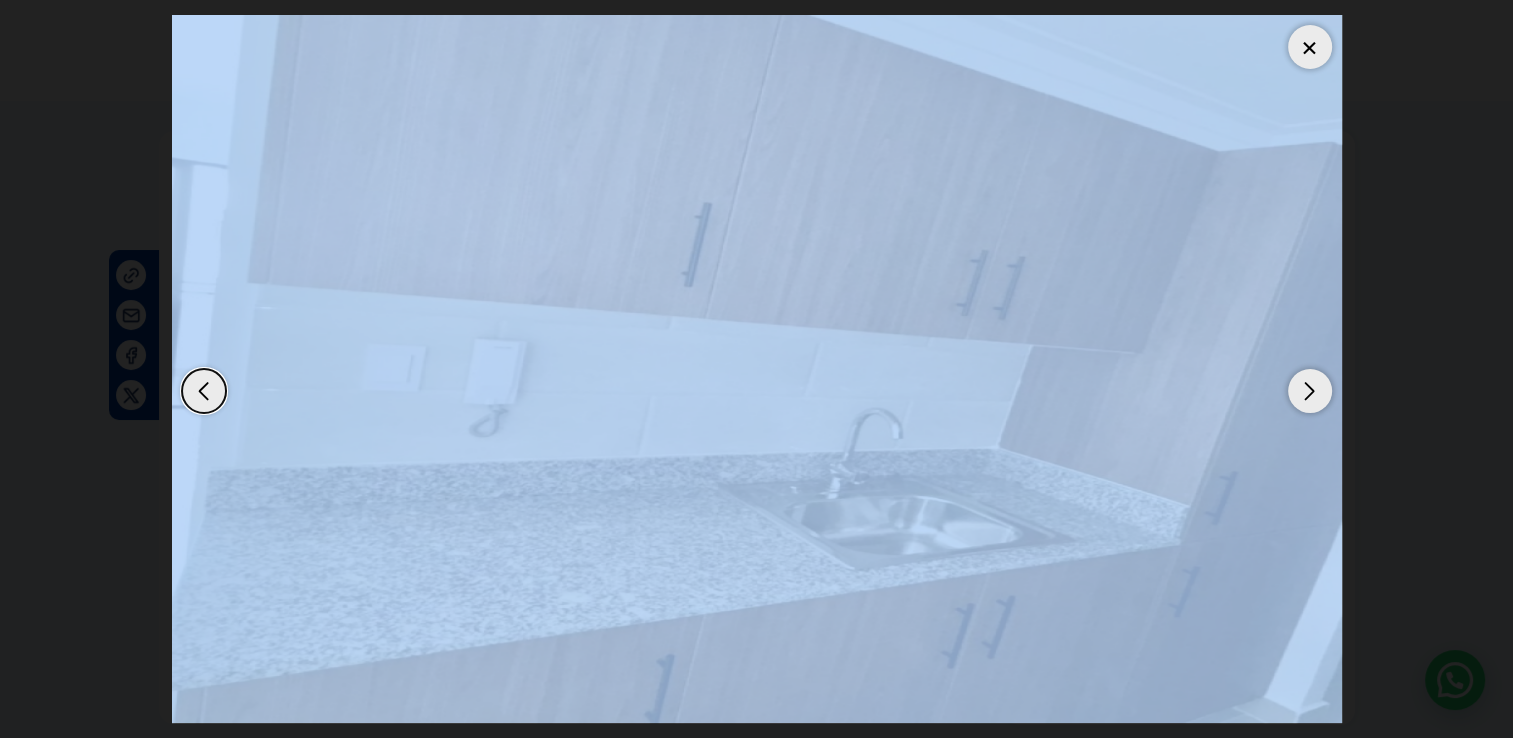 click at bounding box center [1310, 391] 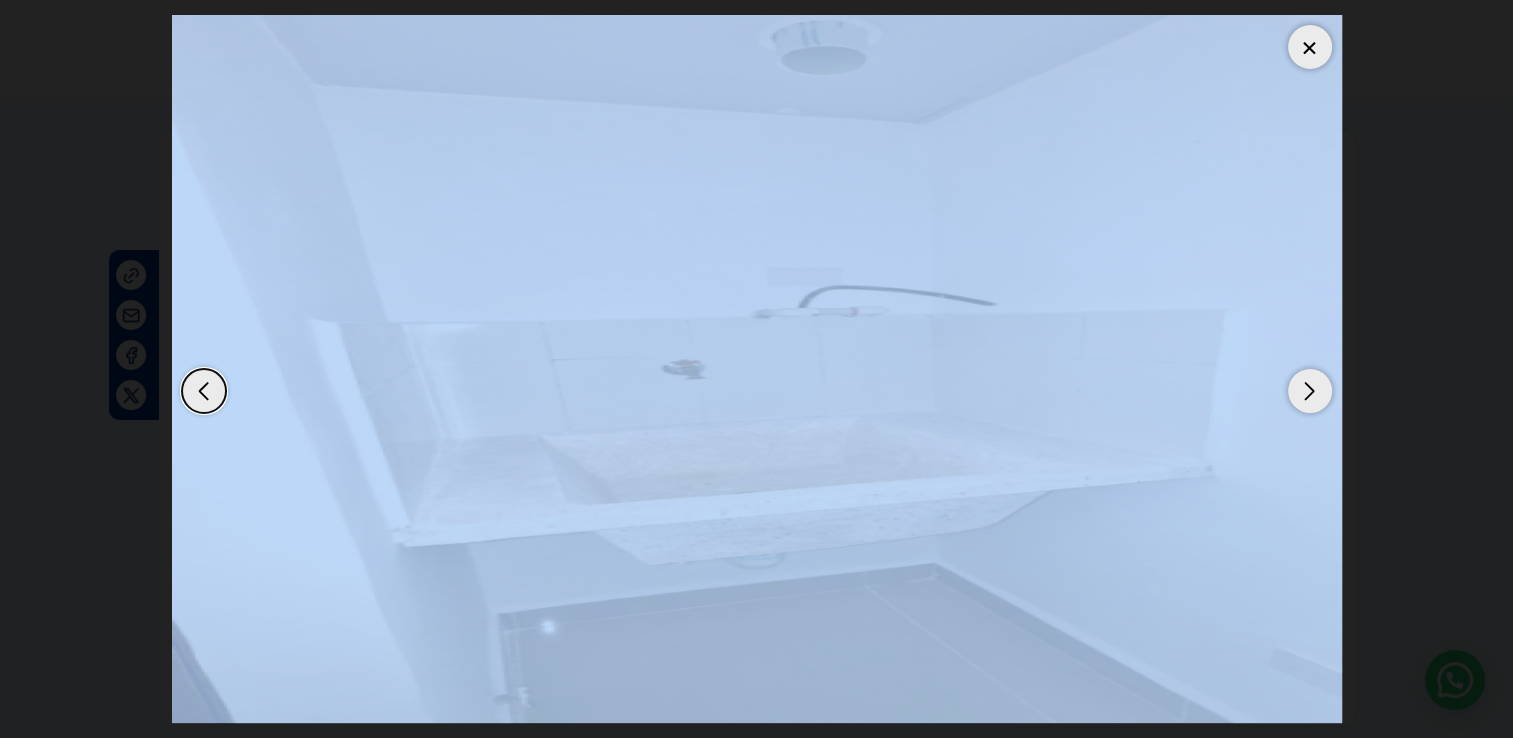 click at bounding box center [1310, 391] 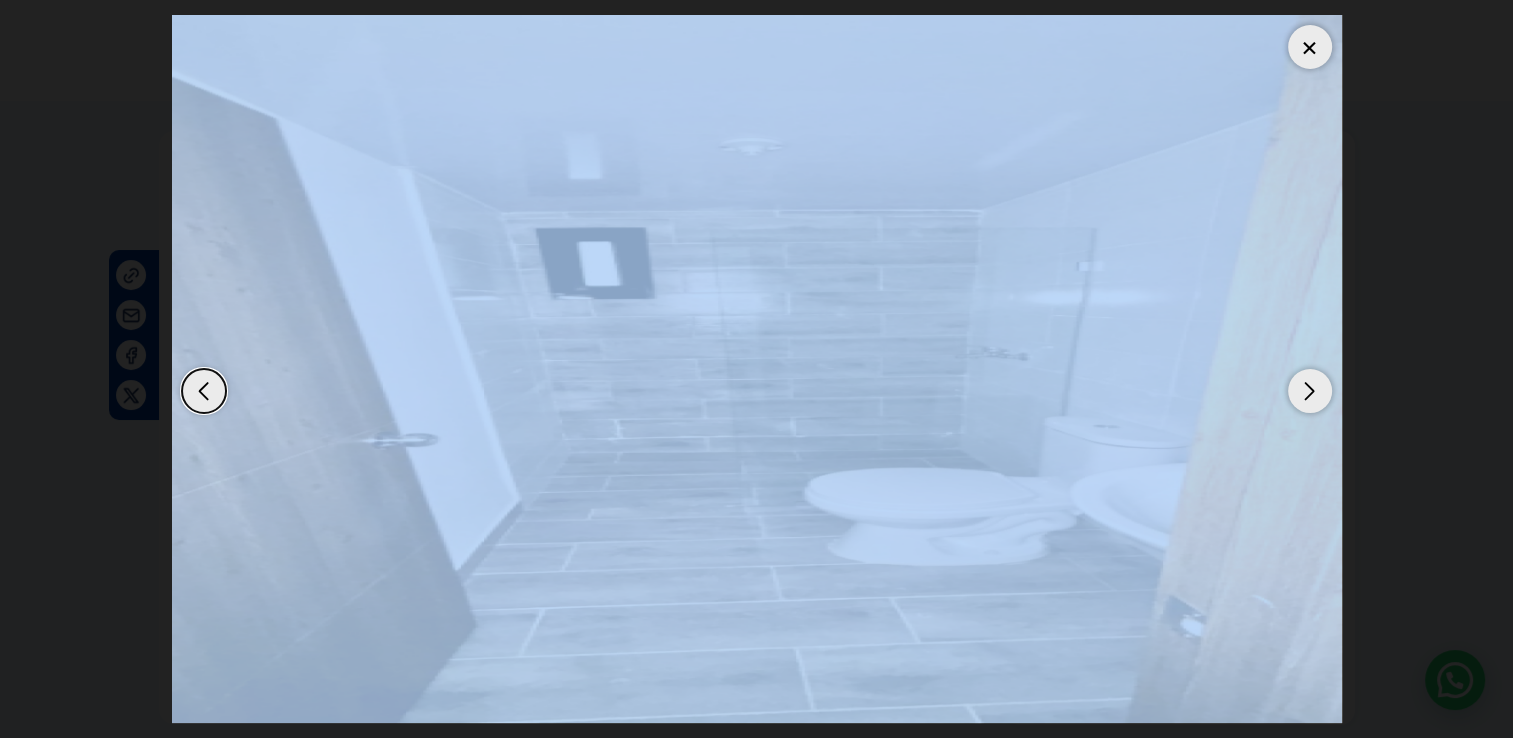 click at bounding box center [1310, 391] 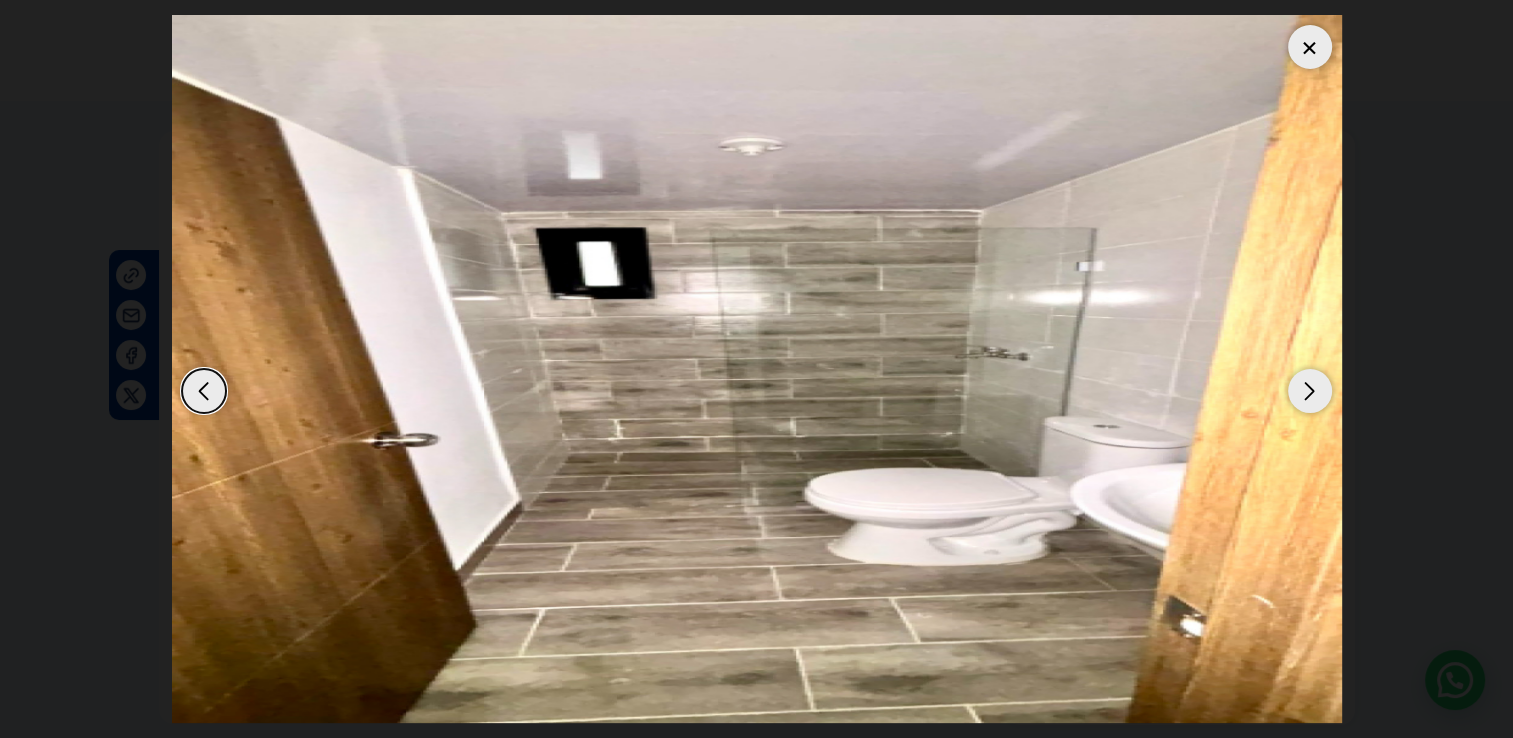 click at bounding box center [1310, 391] 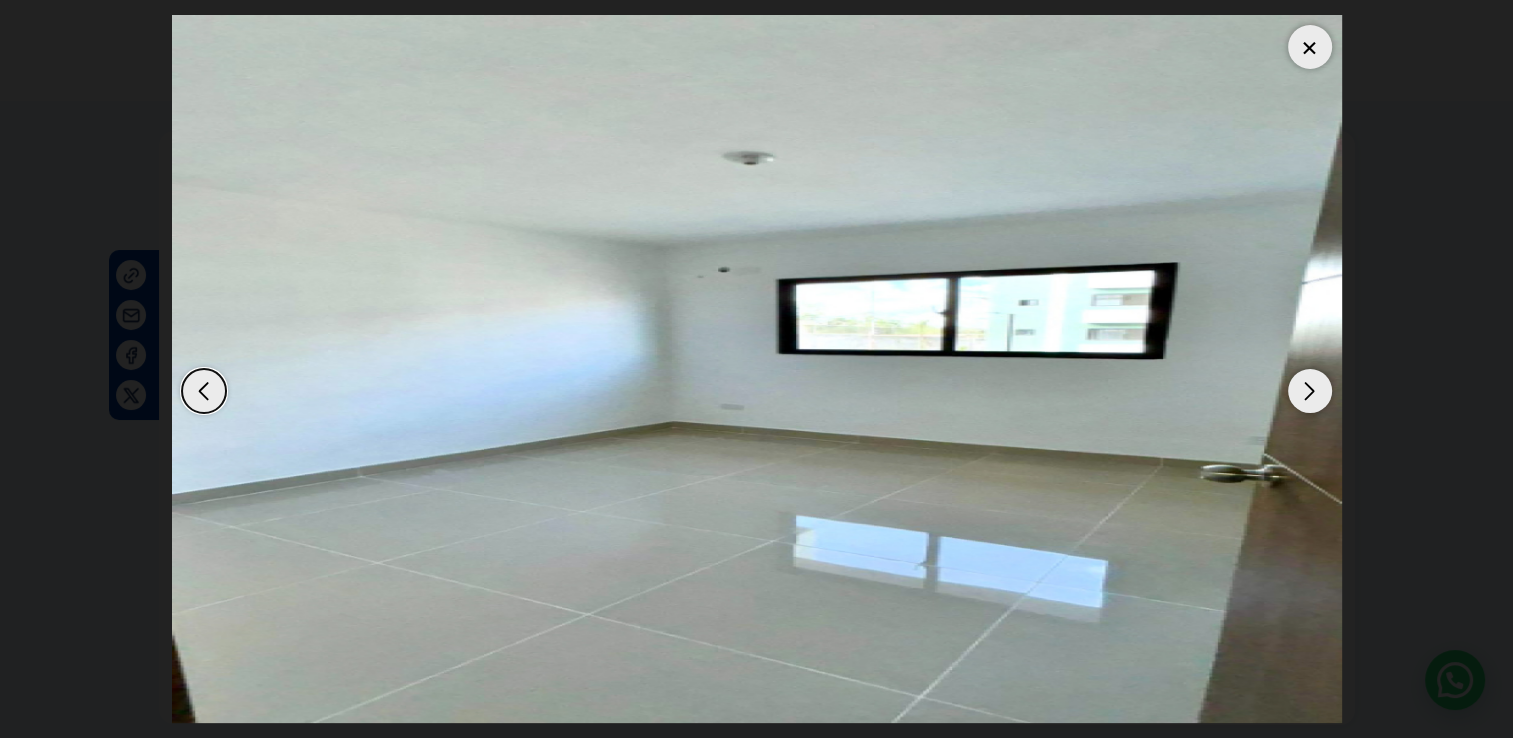 click at bounding box center [1310, 391] 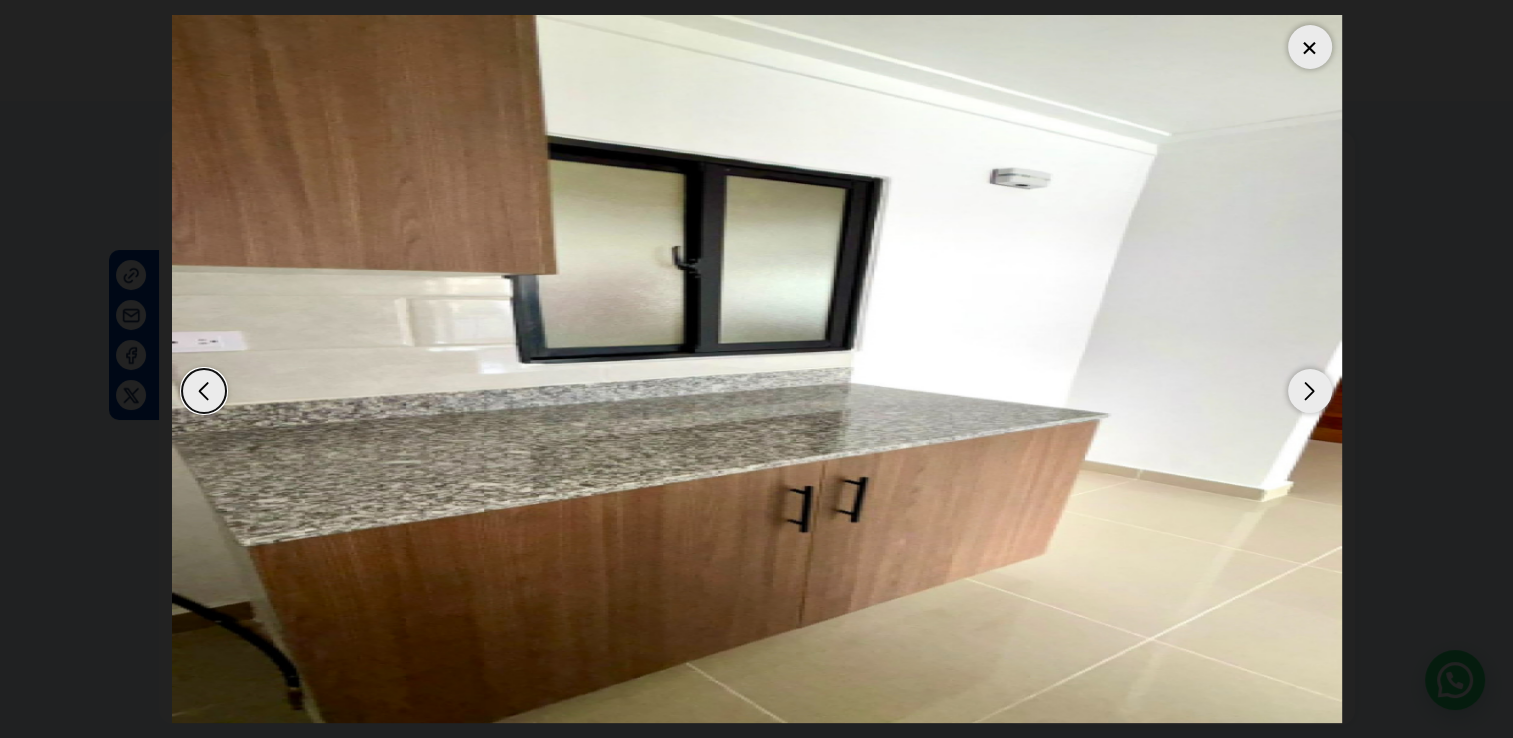 click at bounding box center [1310, 391] 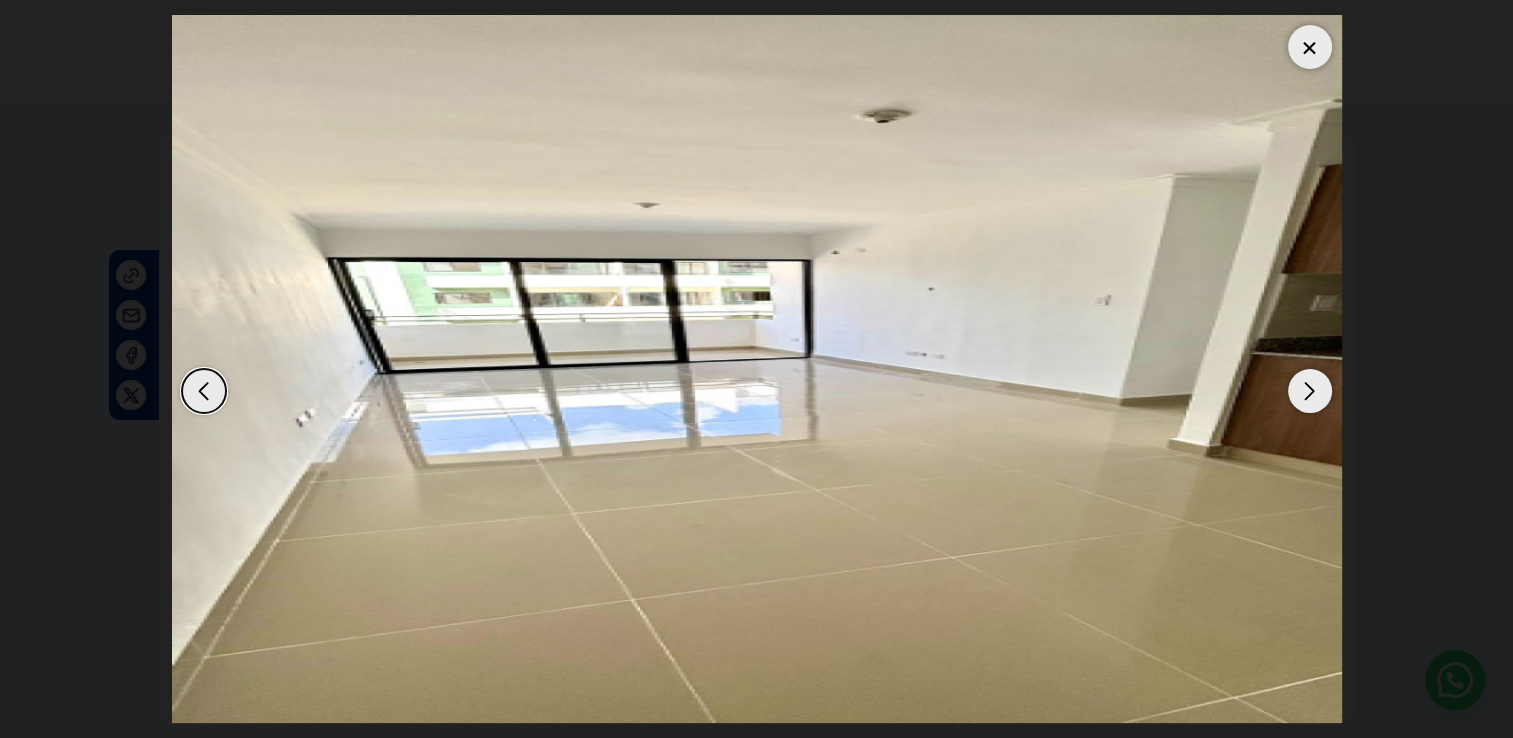 click at bounding box center [1310, 47] 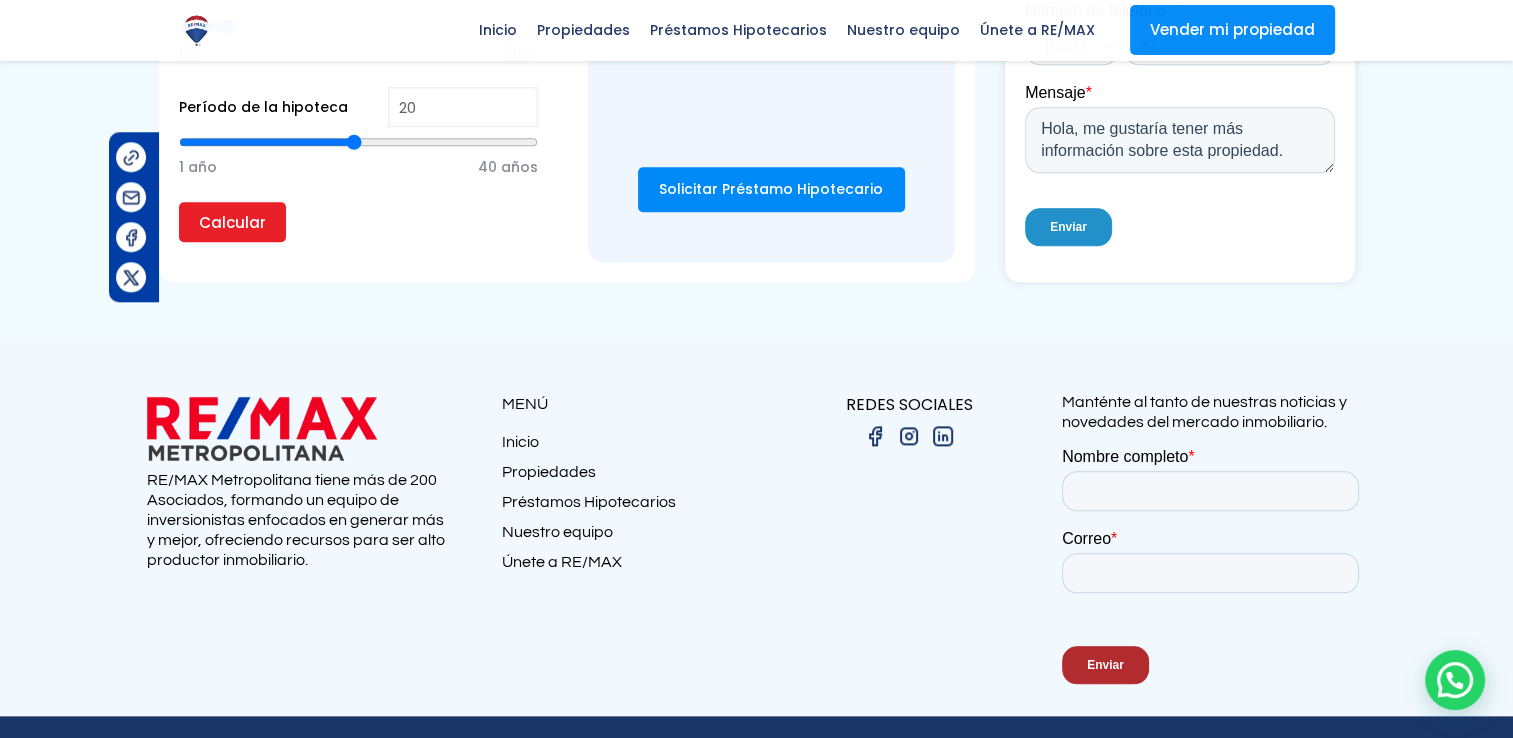 scroll, scrollTop: 1998, scrollLeft: 0, axis: vertical 